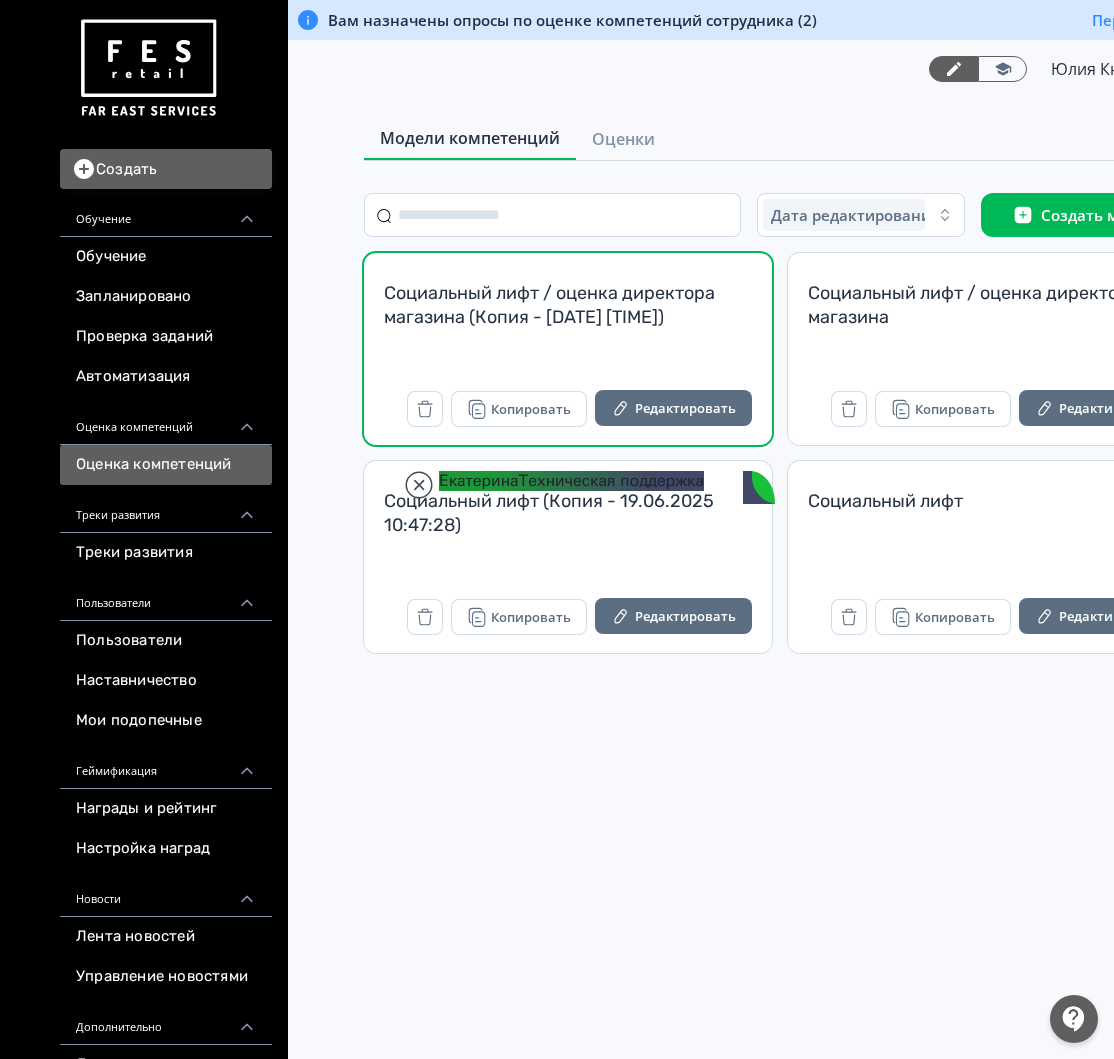 scroll, scrollTop: 0, scrollLeft: 0, axis: both 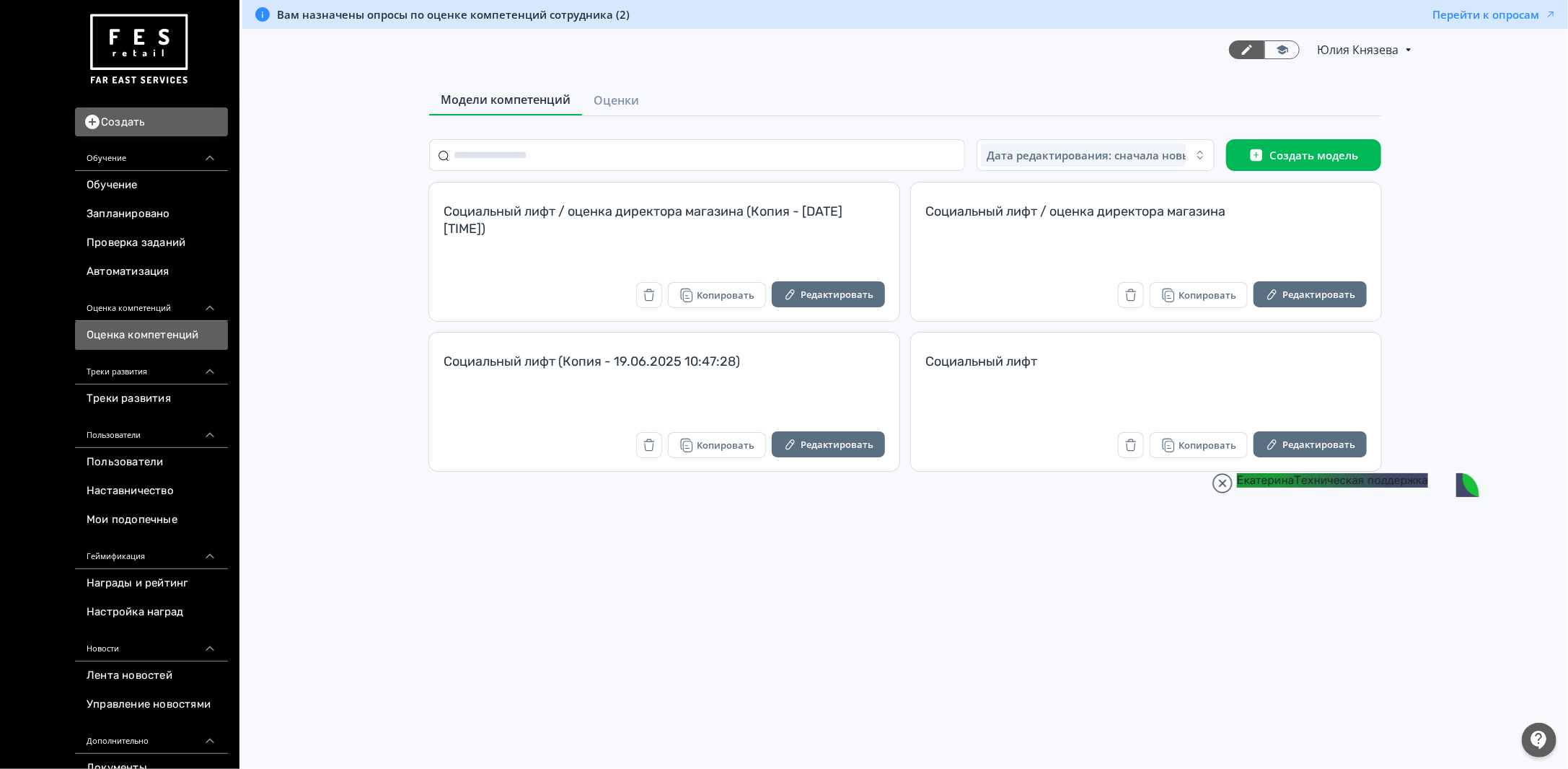 drag, startPoint x: 1234, startPoint y: 375, endPoint x: 1607, endPoint y: 766, distance: 540.3795 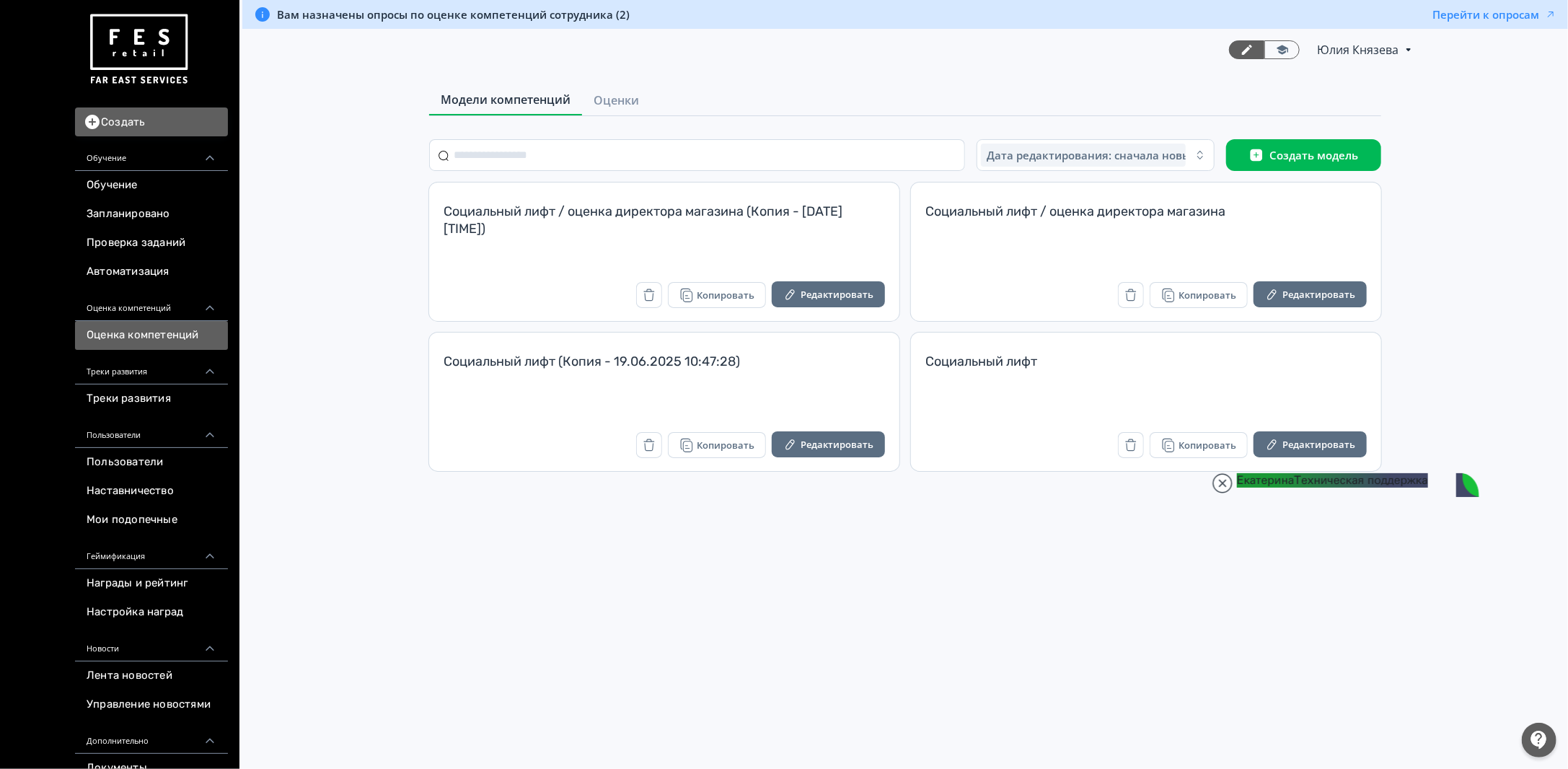 click on "React App
Создать Обучение Обучение Запланировано Проверка заданий Автоматизация Оценка компетенций Оценка компетенций Треки развития Треки развития Пользователи Пользователи Наставничество Мои подопечные Геймификация Награды и рейтинг Настройка наград Новости Лента новостей Управление новостями Дополнительно Документы Записи вебинаров Форум Продукты Система Отчеты Дашборды Оплата Настройки Автоназначения Вам назначены опросы по оценке компетенций сотрудника (2) Перейти к опросам [FIRST] [LAST] PRO Оценки" at bounding box center (784, 384) 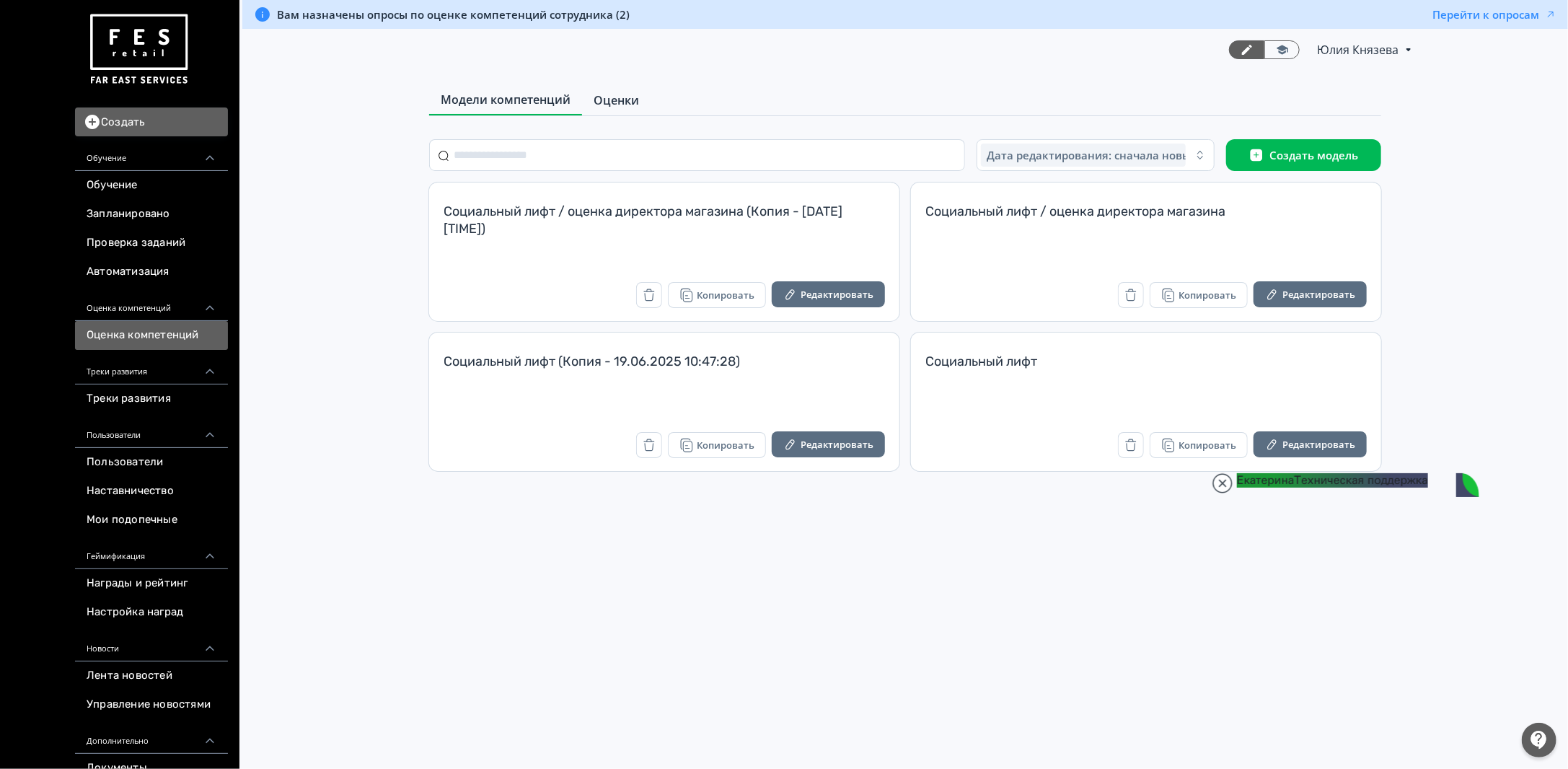 drag, startPoint x: 614, startPoint y: 115, endPoint x: 618, endPoint y: 100, distance: 15.52417 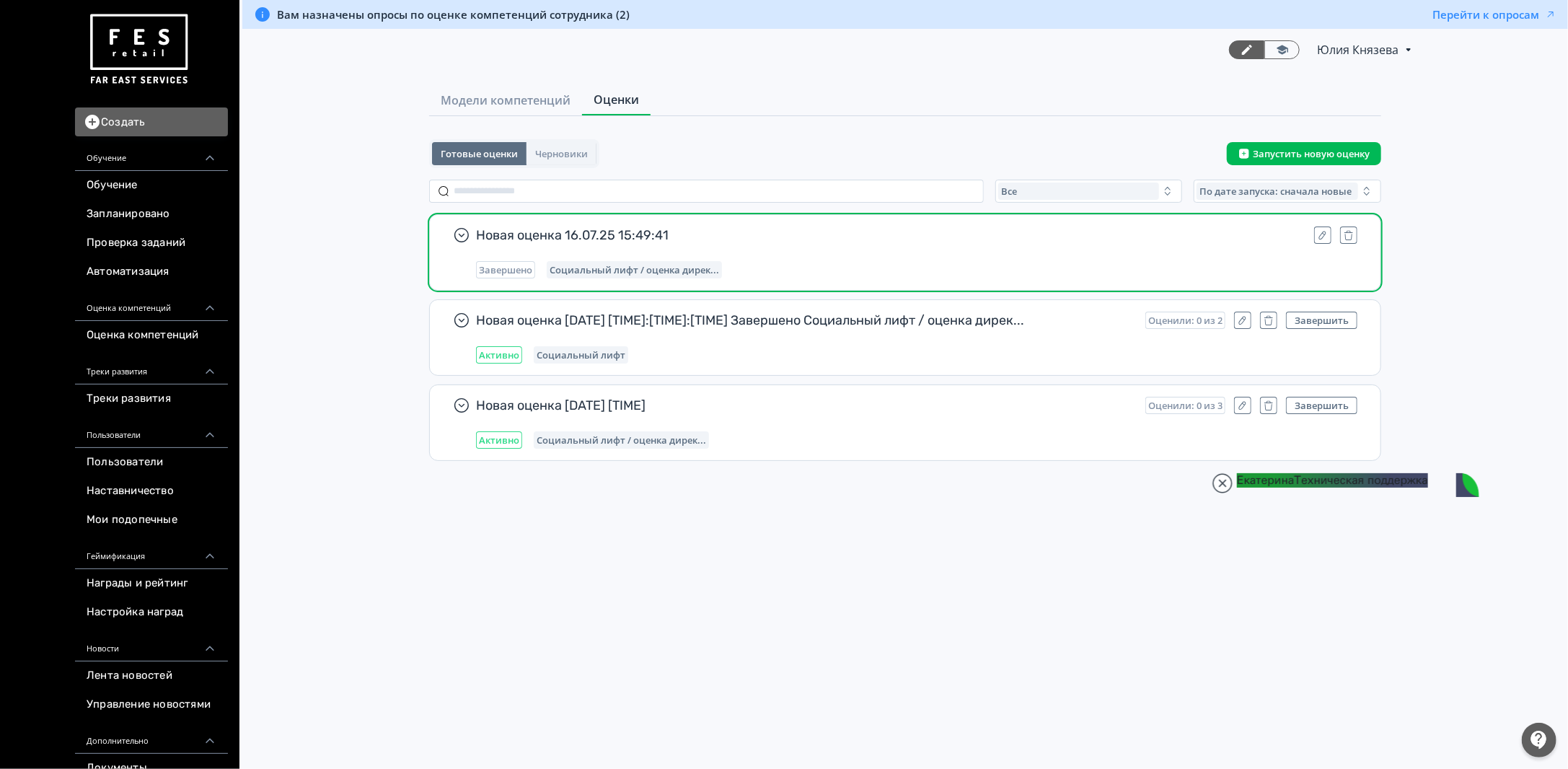click on "Новая оценка [DATE] [TIME]:[TIME]:[TIME] Завершено Социальный лифт / оценка дирек..." at bounding box center (905, 252) 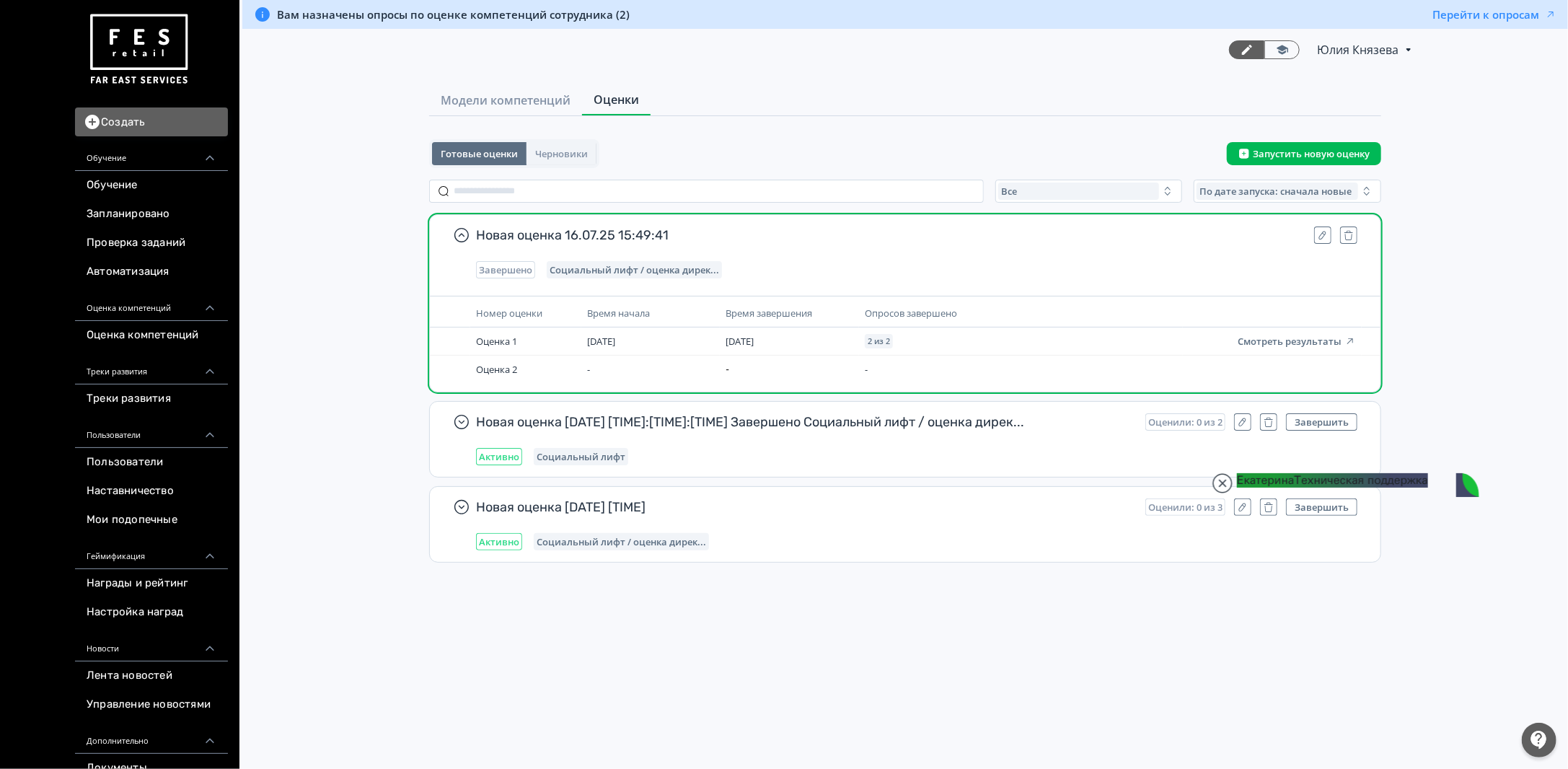 click on "Новая оценка [DATE] [TIME]:[TIME]:[TIME] Завершено Социальный лифт / оценка дирек..." at bounding box center [905, 252] 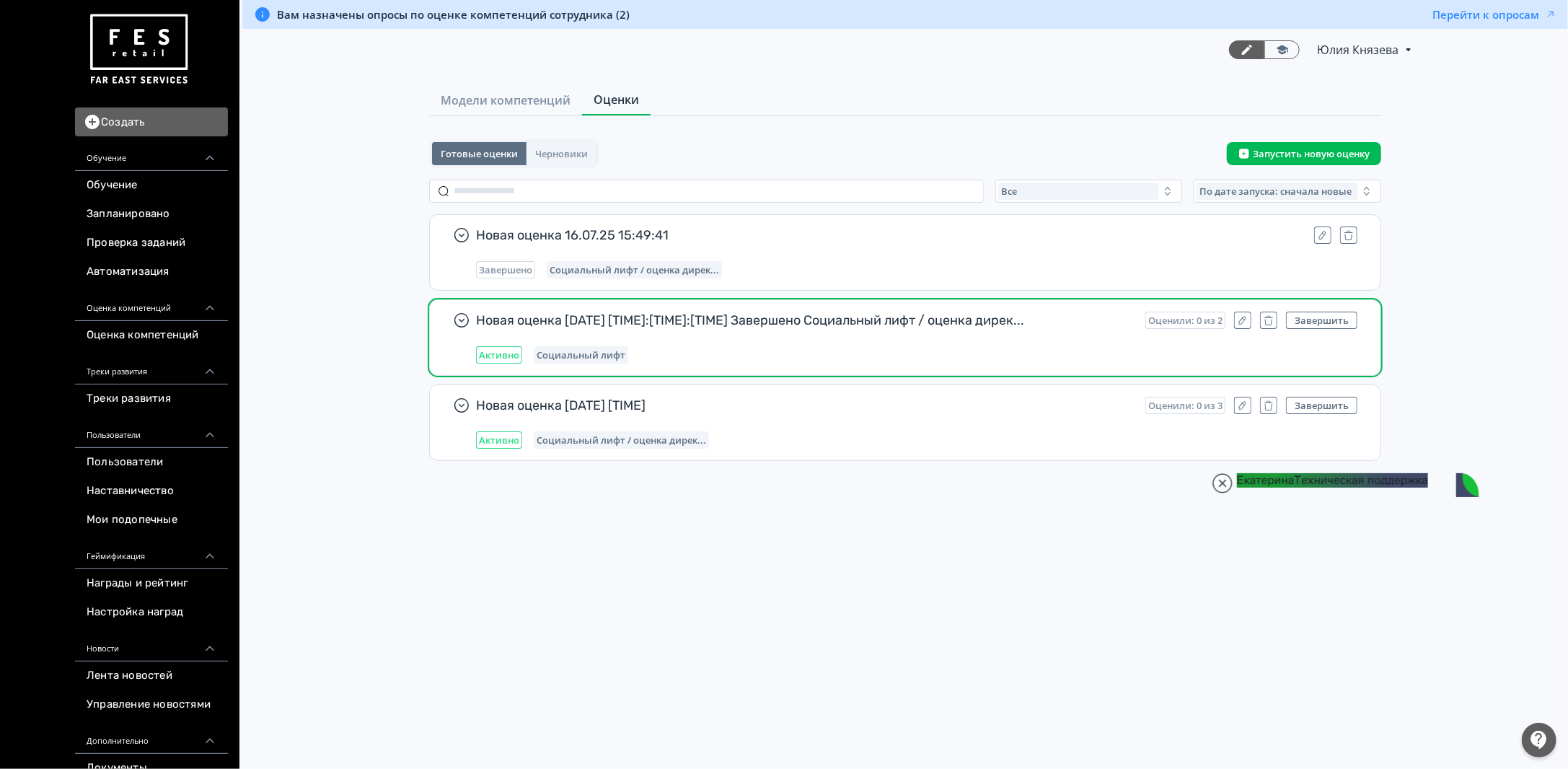 click on "Новая оценка 16.07.25 15:46:21 Оценили: 0 из 2 Завершить Активно Социальный лифт" at bounding box center [905, 338] 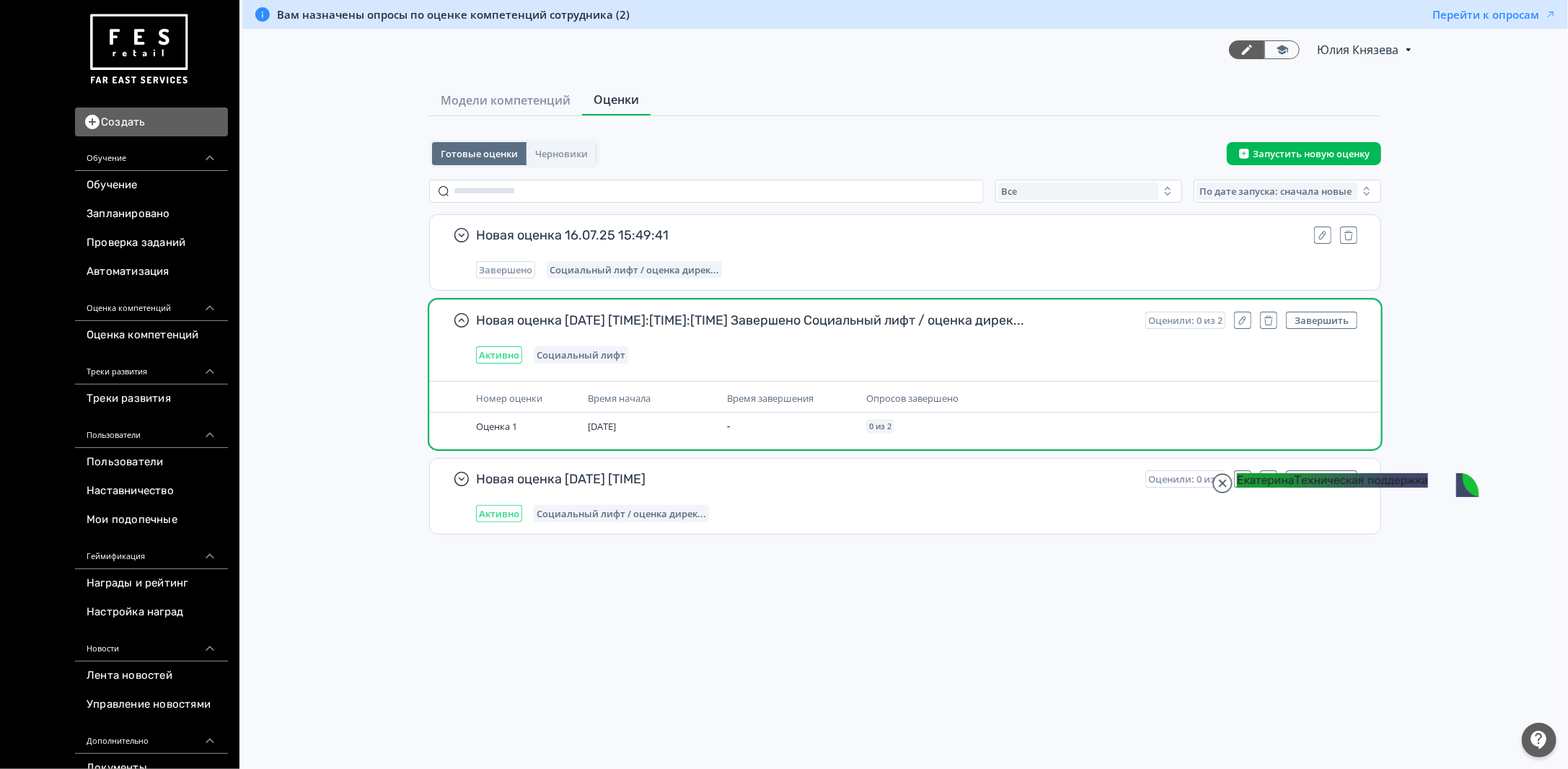 click on "Новая оценка 16.07.25 15:46:21 Оценили: 0 из 2 Завершить Активно Социальный лифт" at bounding box center [905, 338] 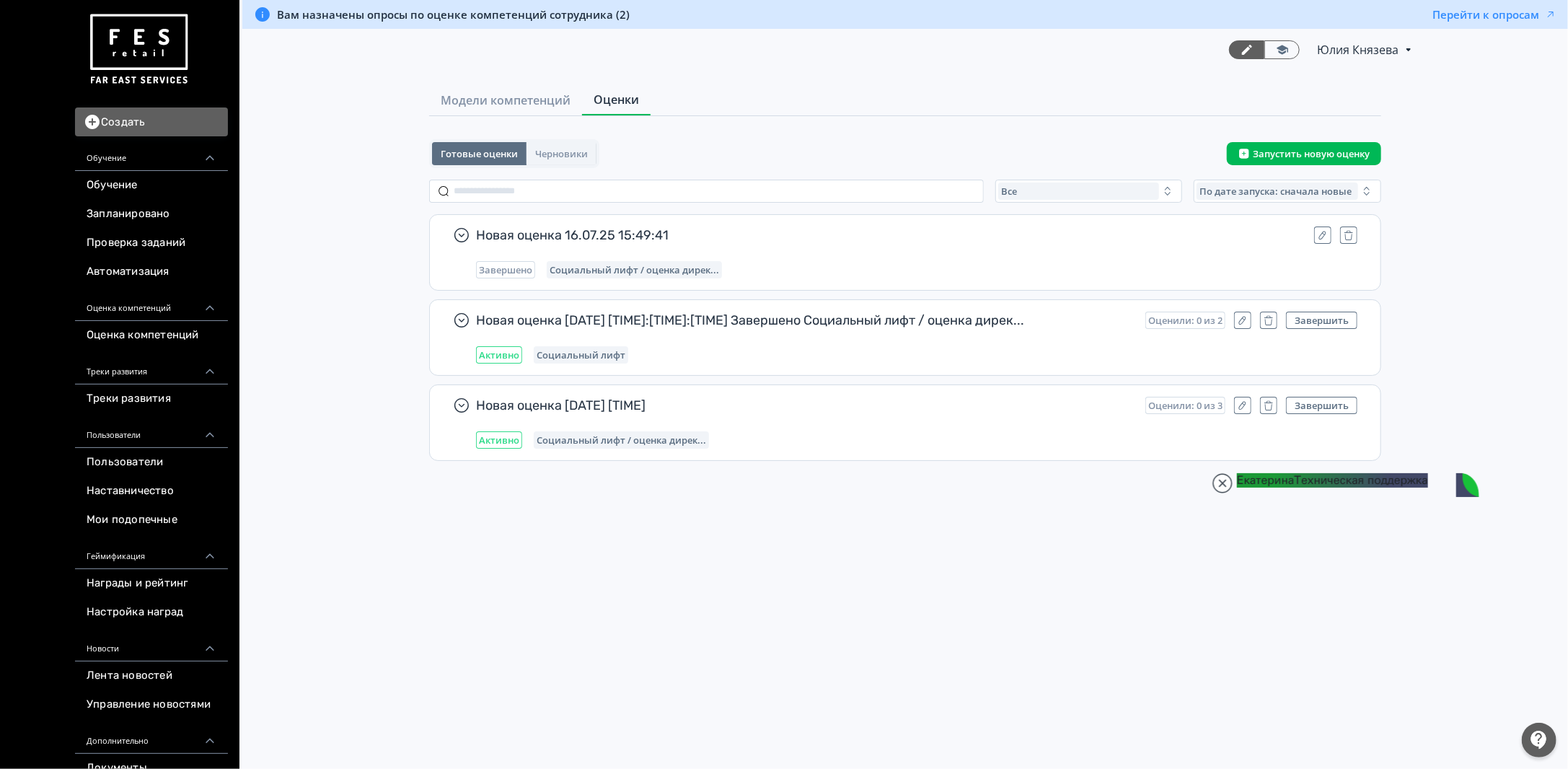 click at bounding box center [1300, 1078] 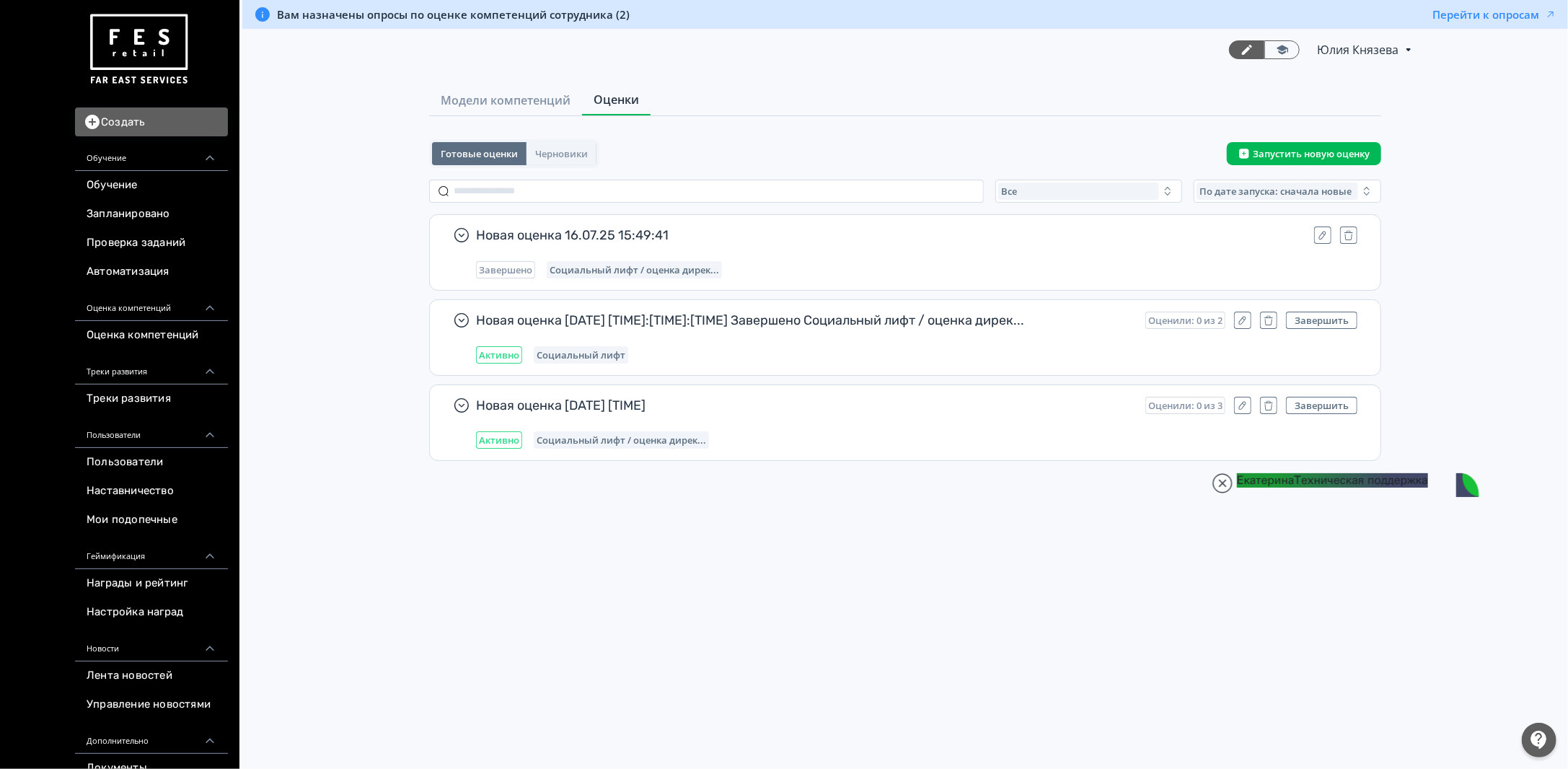 paste on "*" 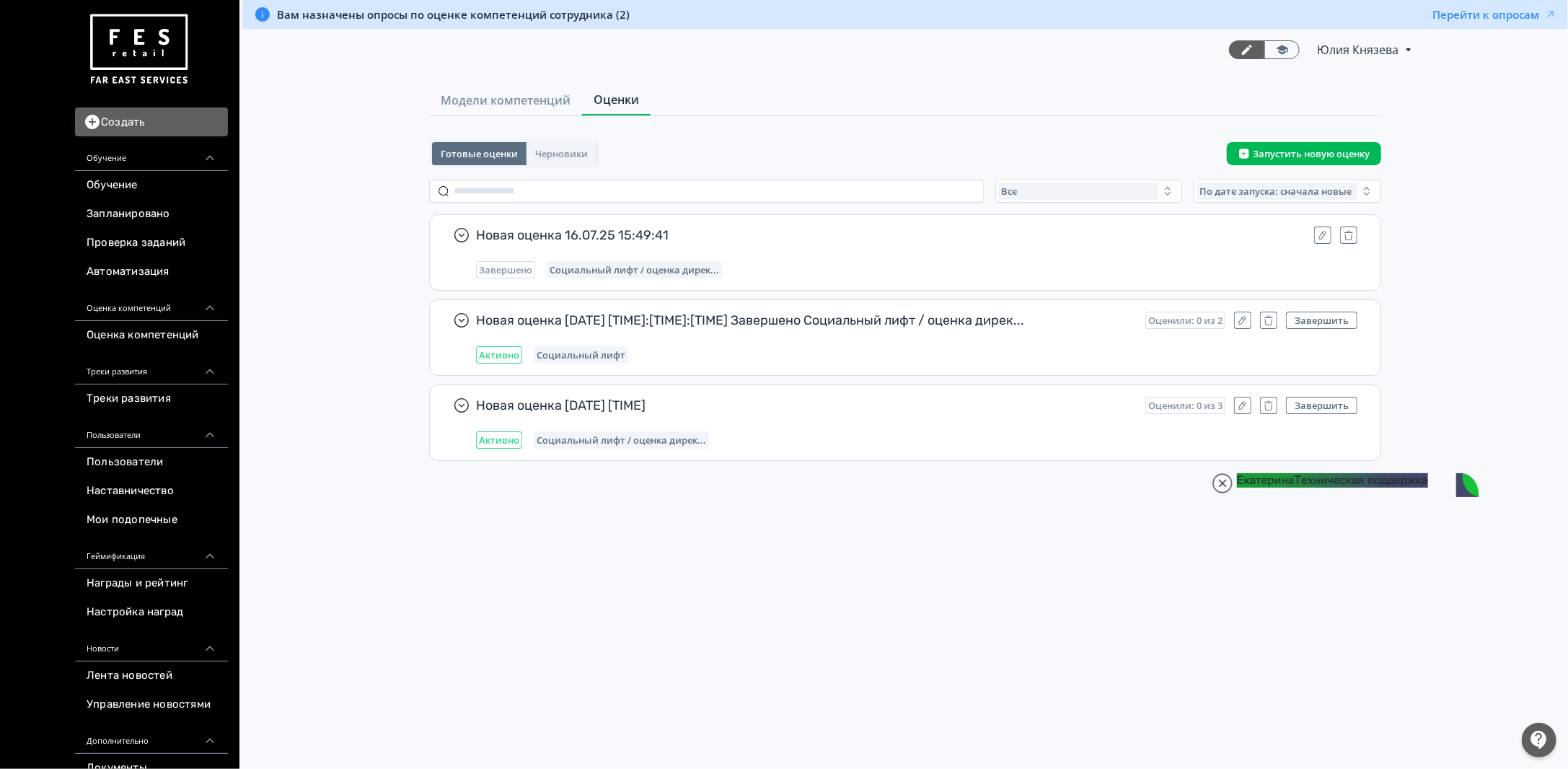 scroll, scrollTop: 14726, scrollLeft: 0, axis: vertical 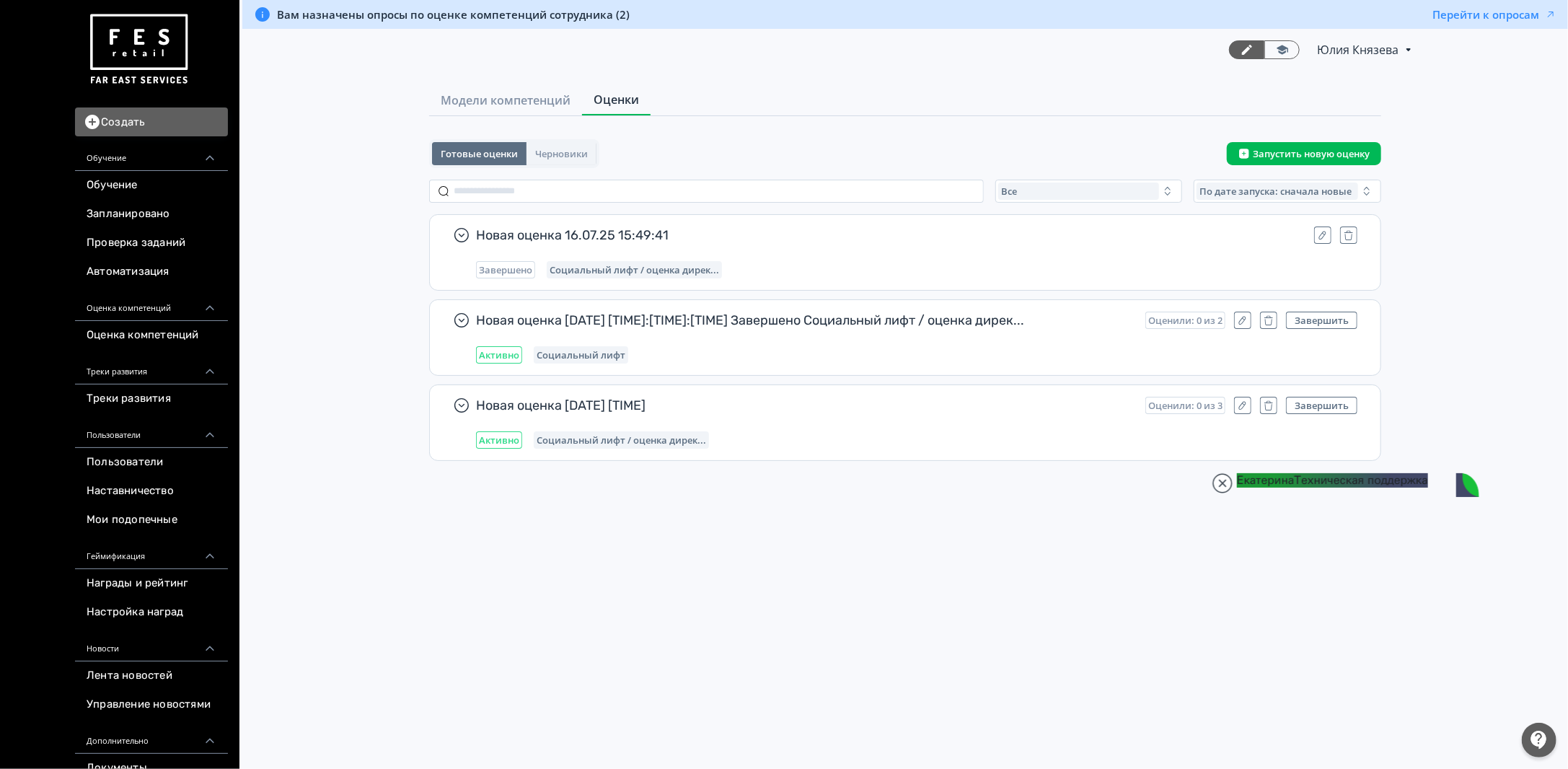 type on "**********" 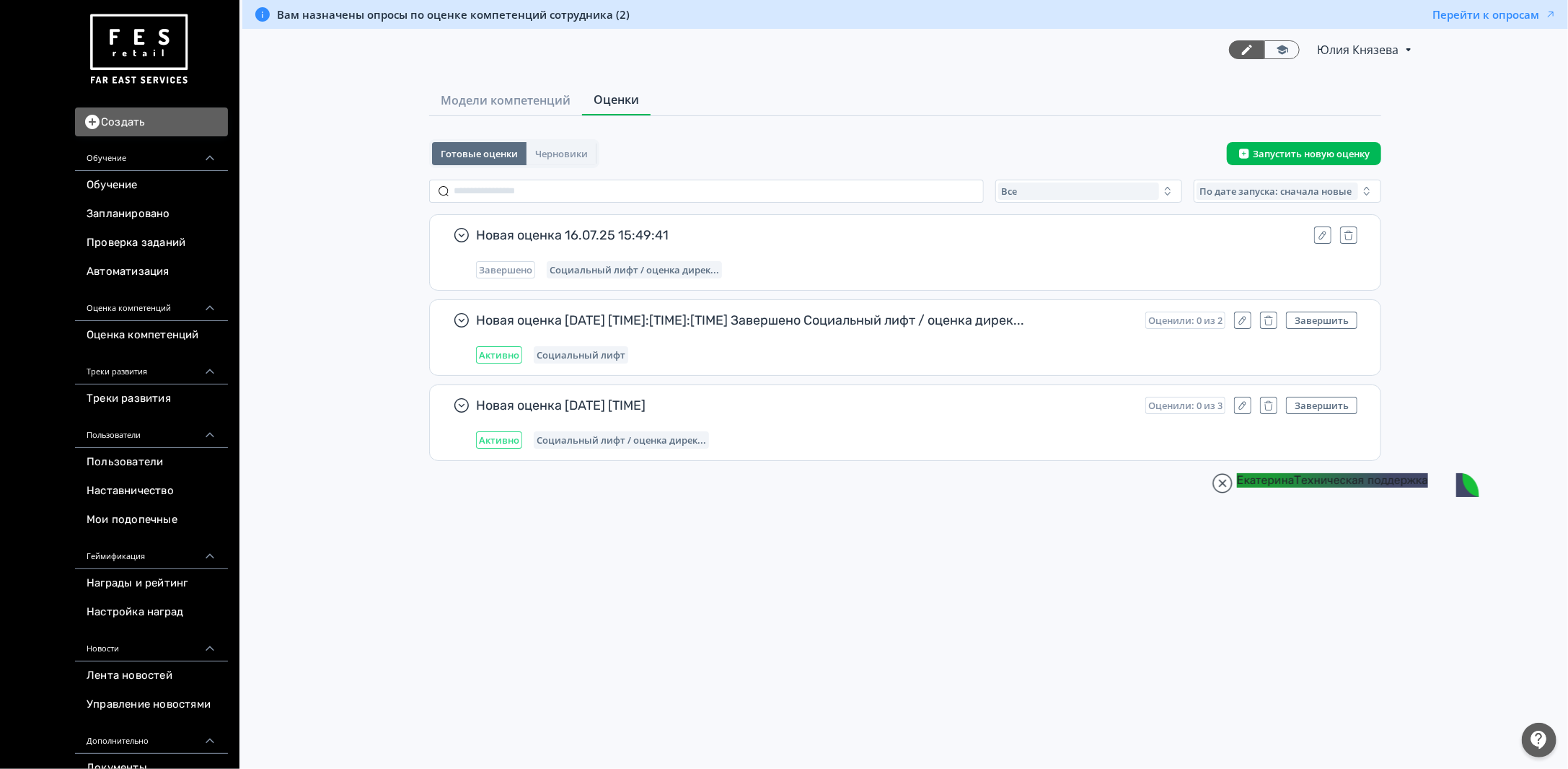 scroll, scrollTop: 0, scrollLeft: 0, axis: both 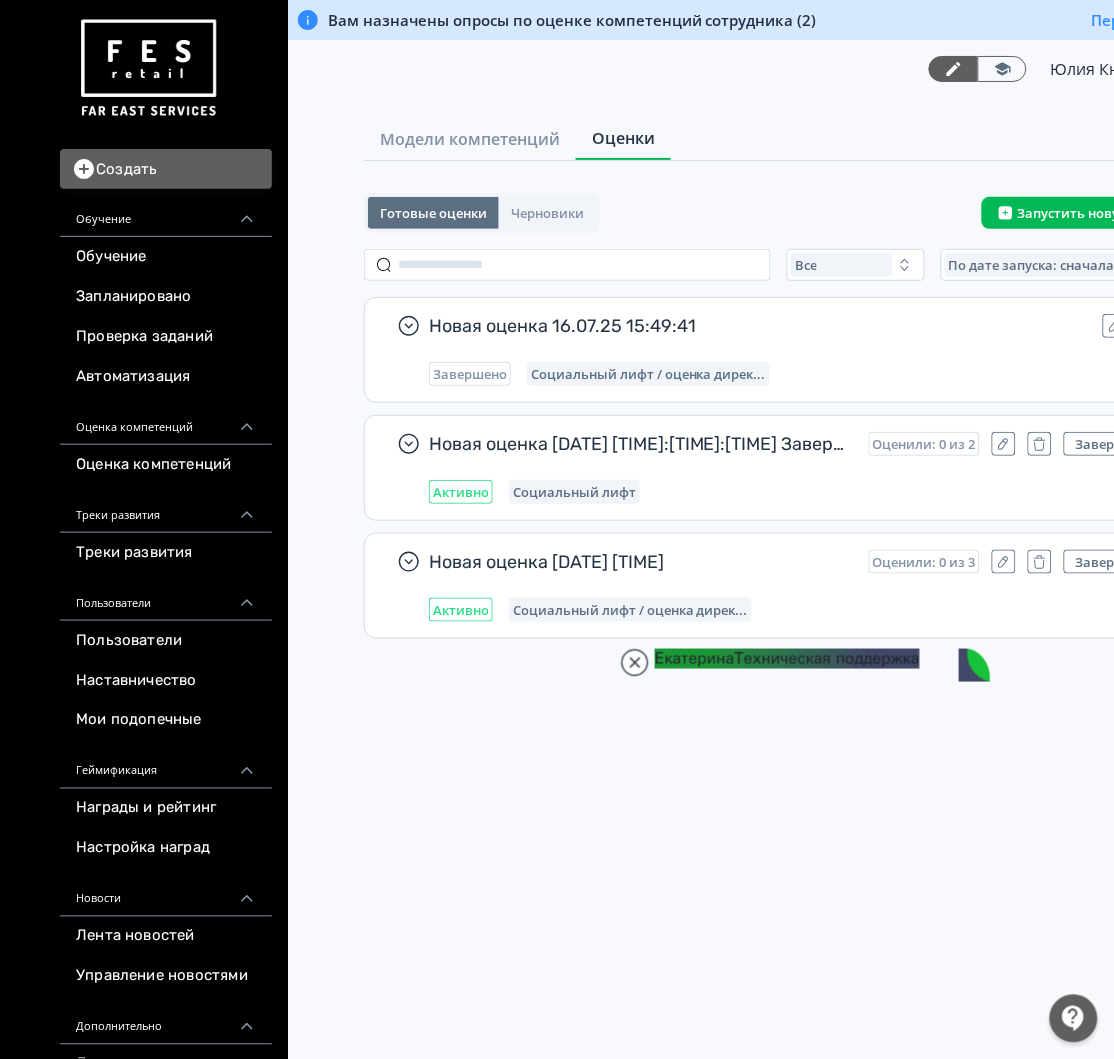 click on "Могу передать ваше пожелание в отдел разработки для рассмотрения и возможной реализации в будущем" at bounding box center [828, 1458] 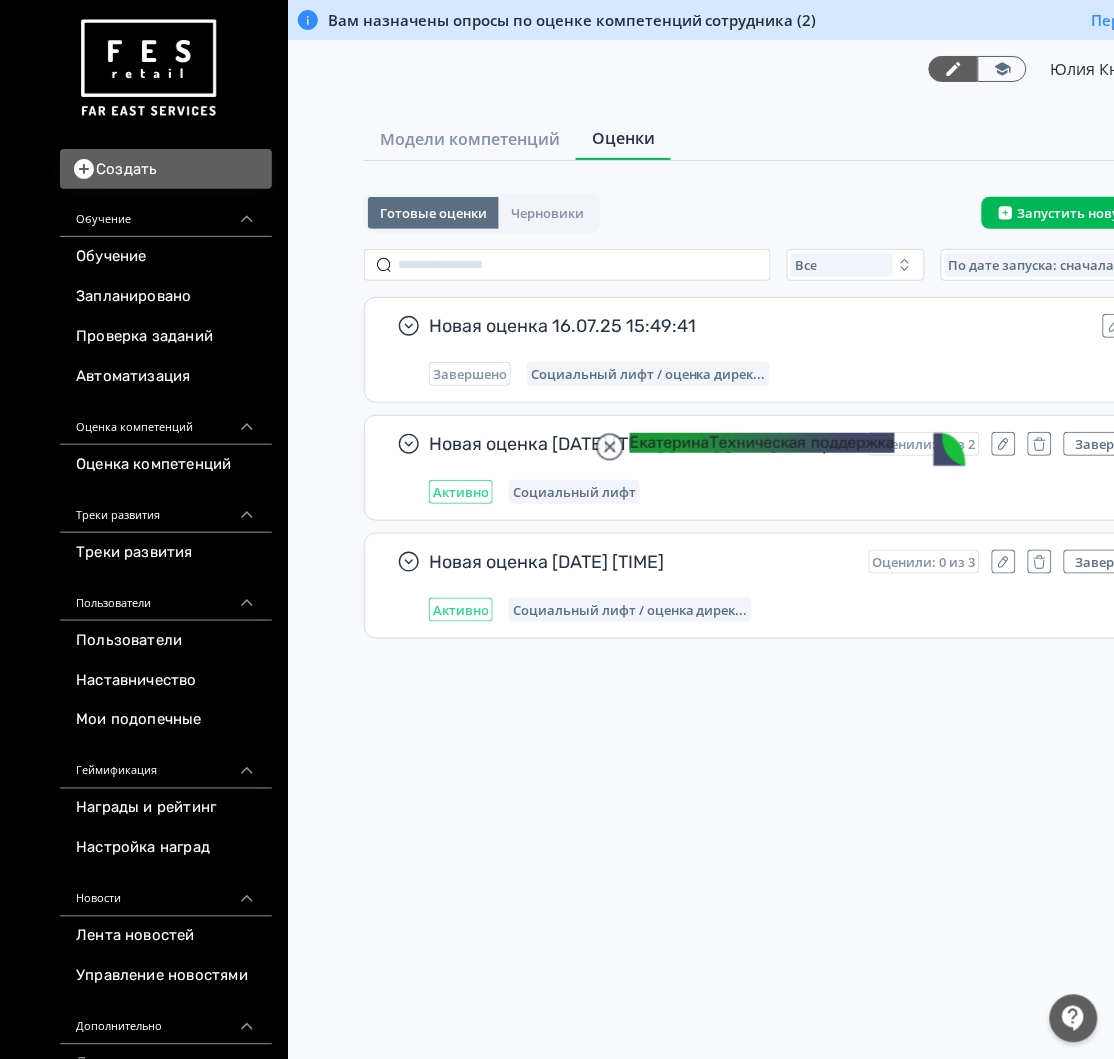drag, startPoint x: 769, startPoint y: 687, endPoint x: 730, endPoint y: 363, distance: 326.33878 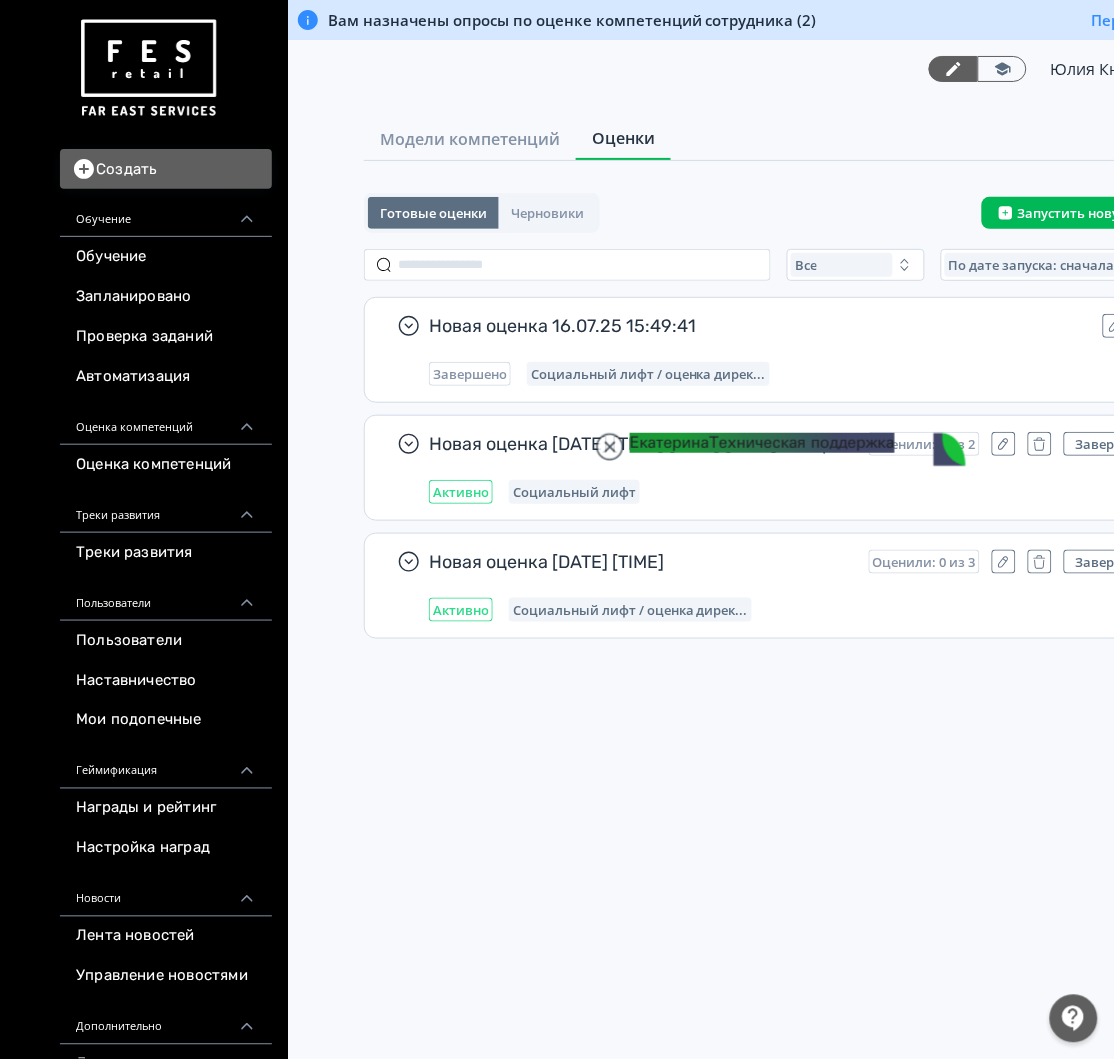 click at bounding box center [798, 746] 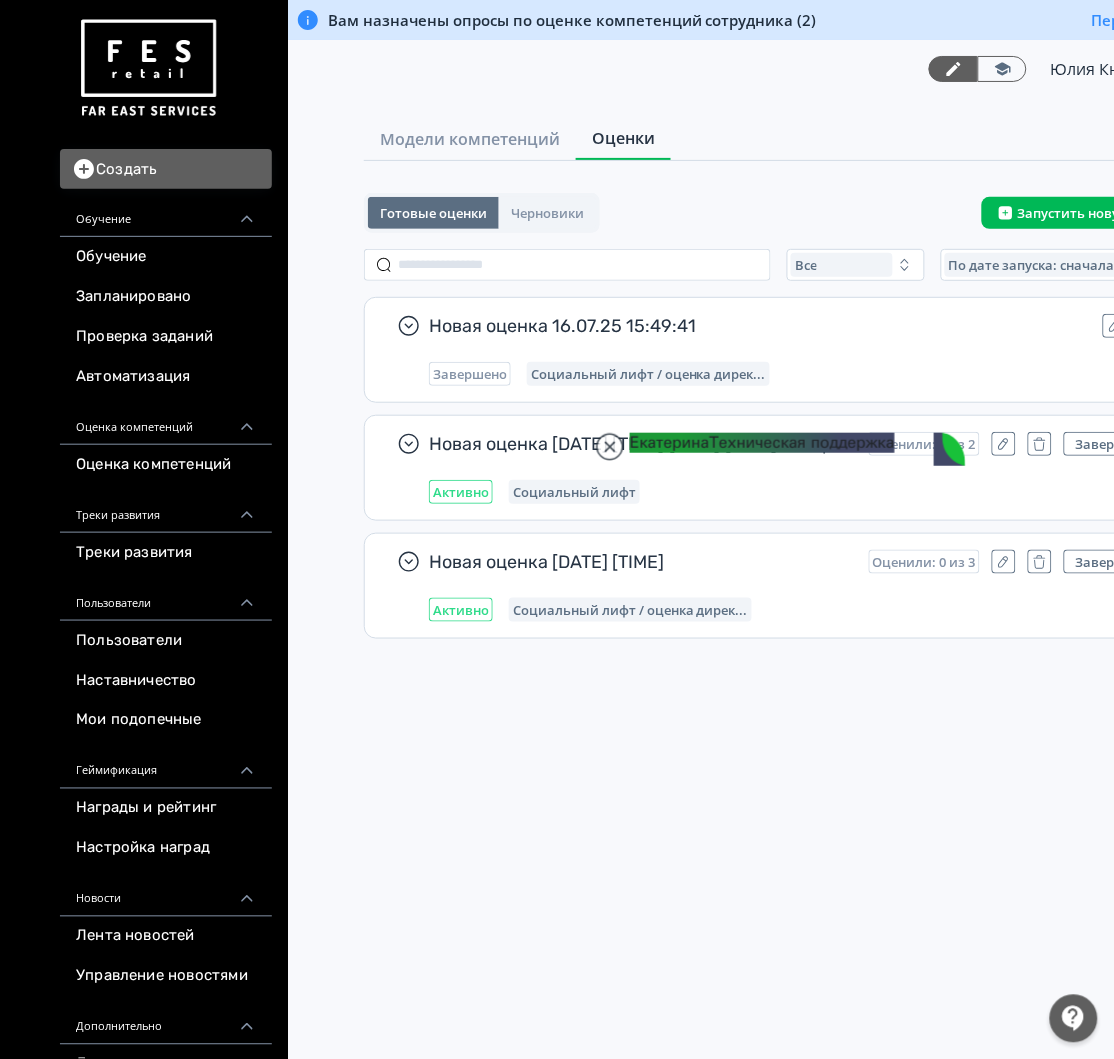 click at bounding box center (717, 1704) 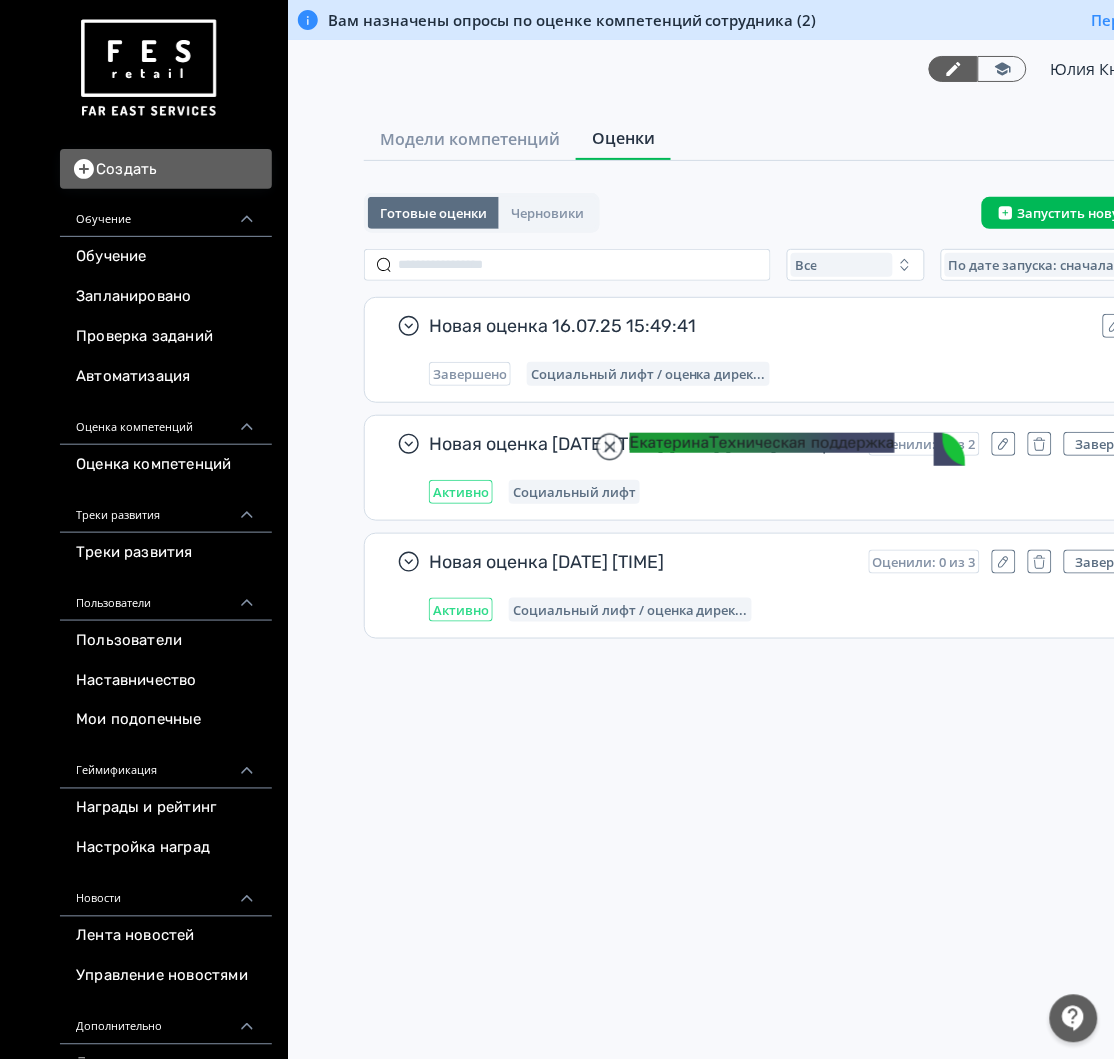 type on "*" 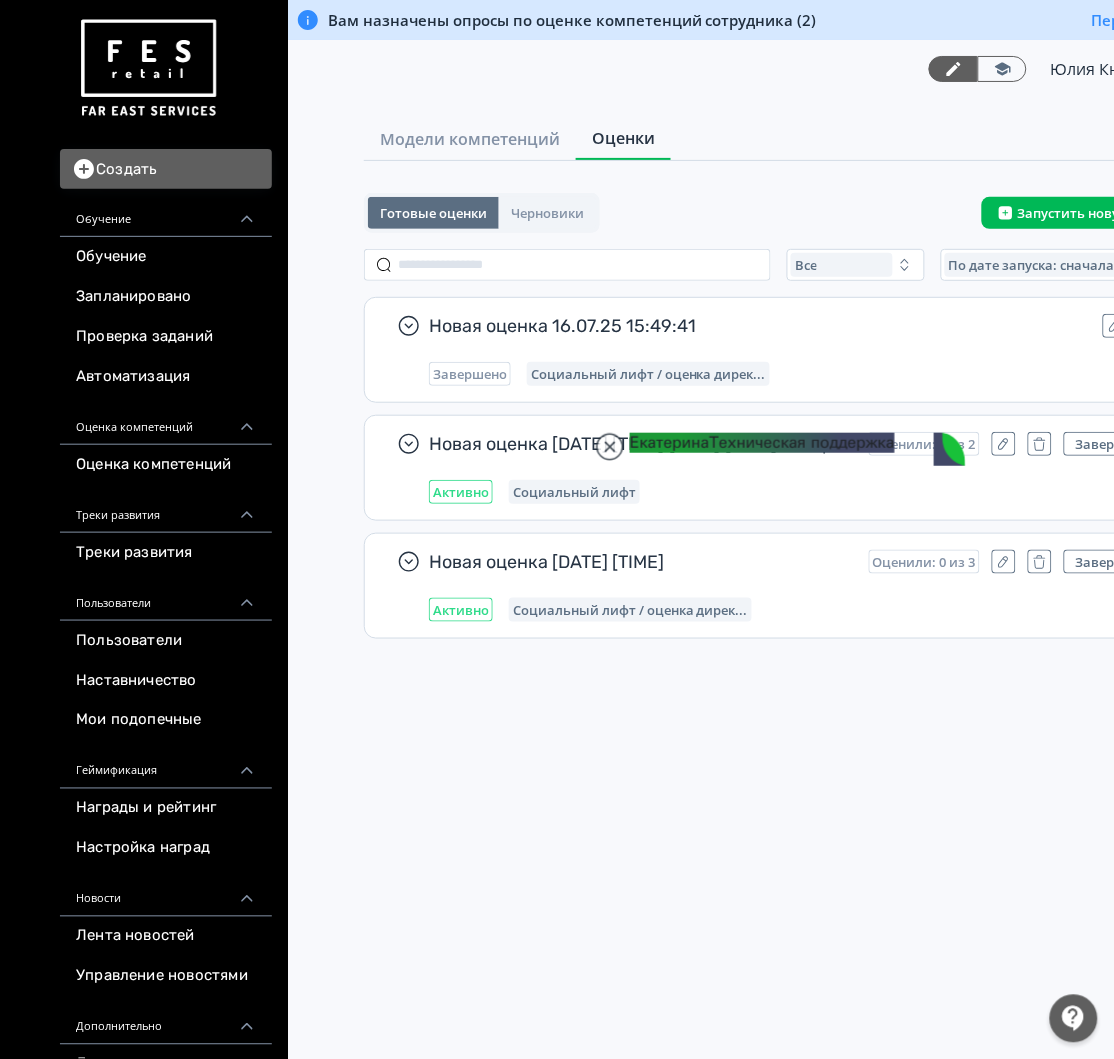 type 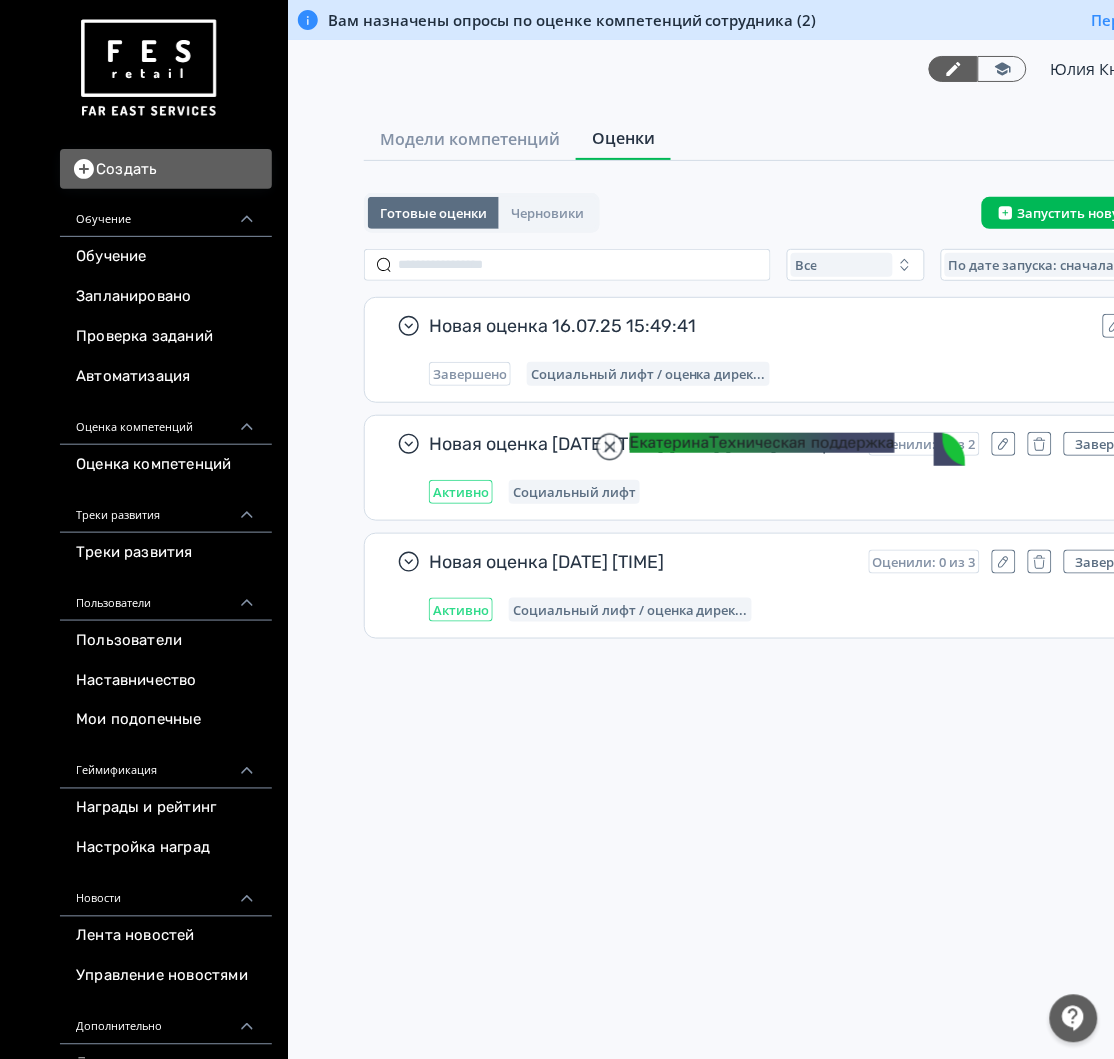 scroll, scrollTop: 0, scrollLeft: 0, axis: both 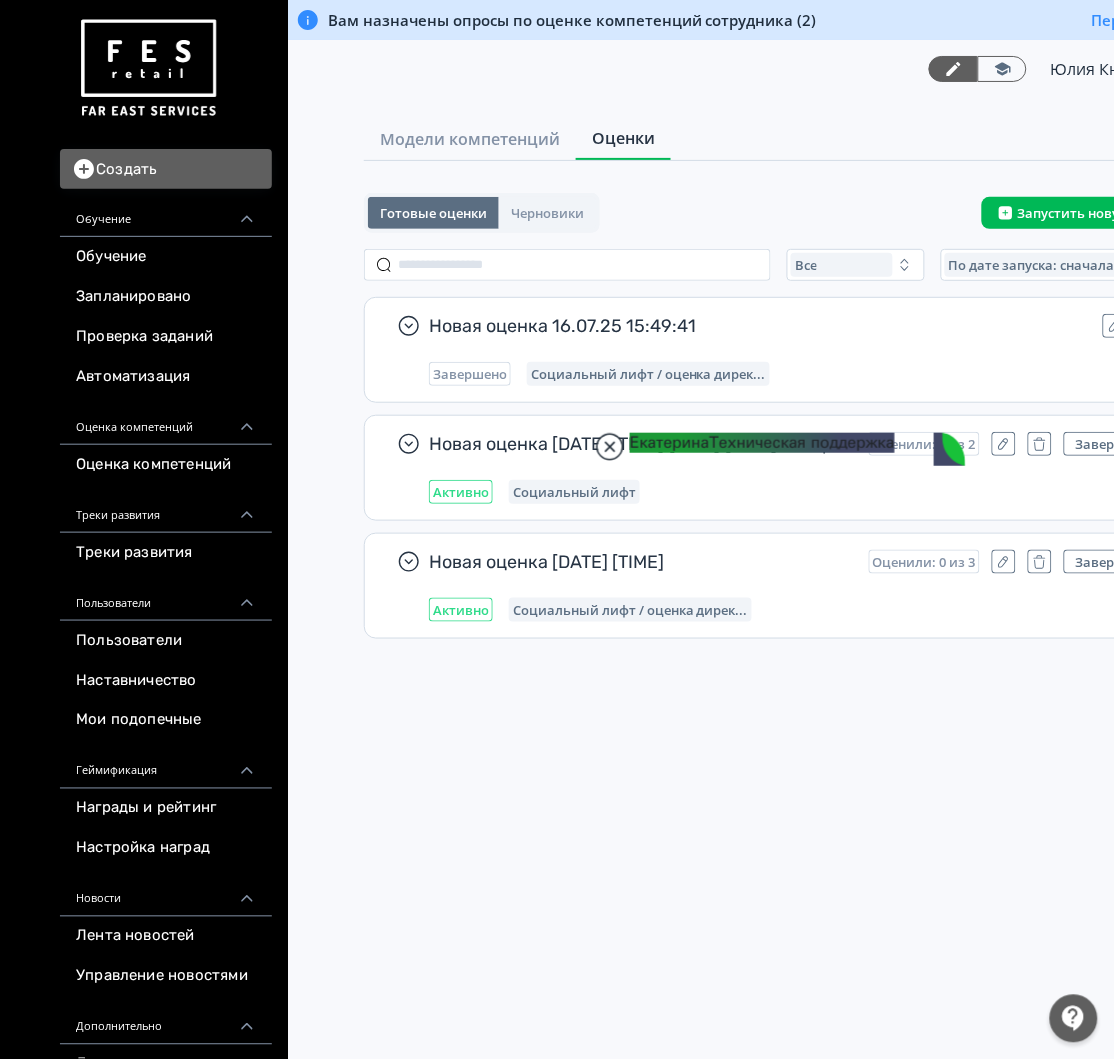 click at bounding box center (610, 447) 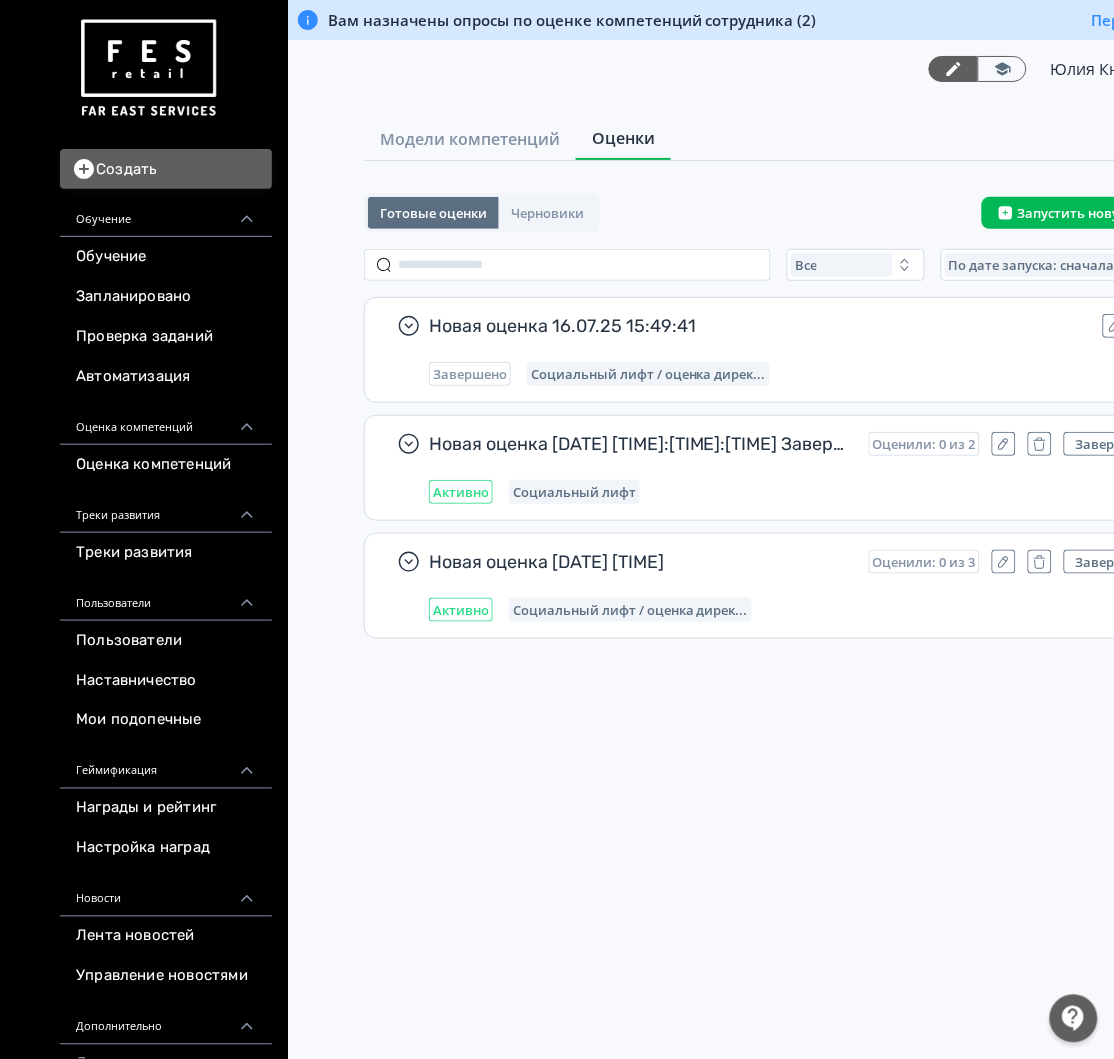 click at bounding box center (1074, 1019) 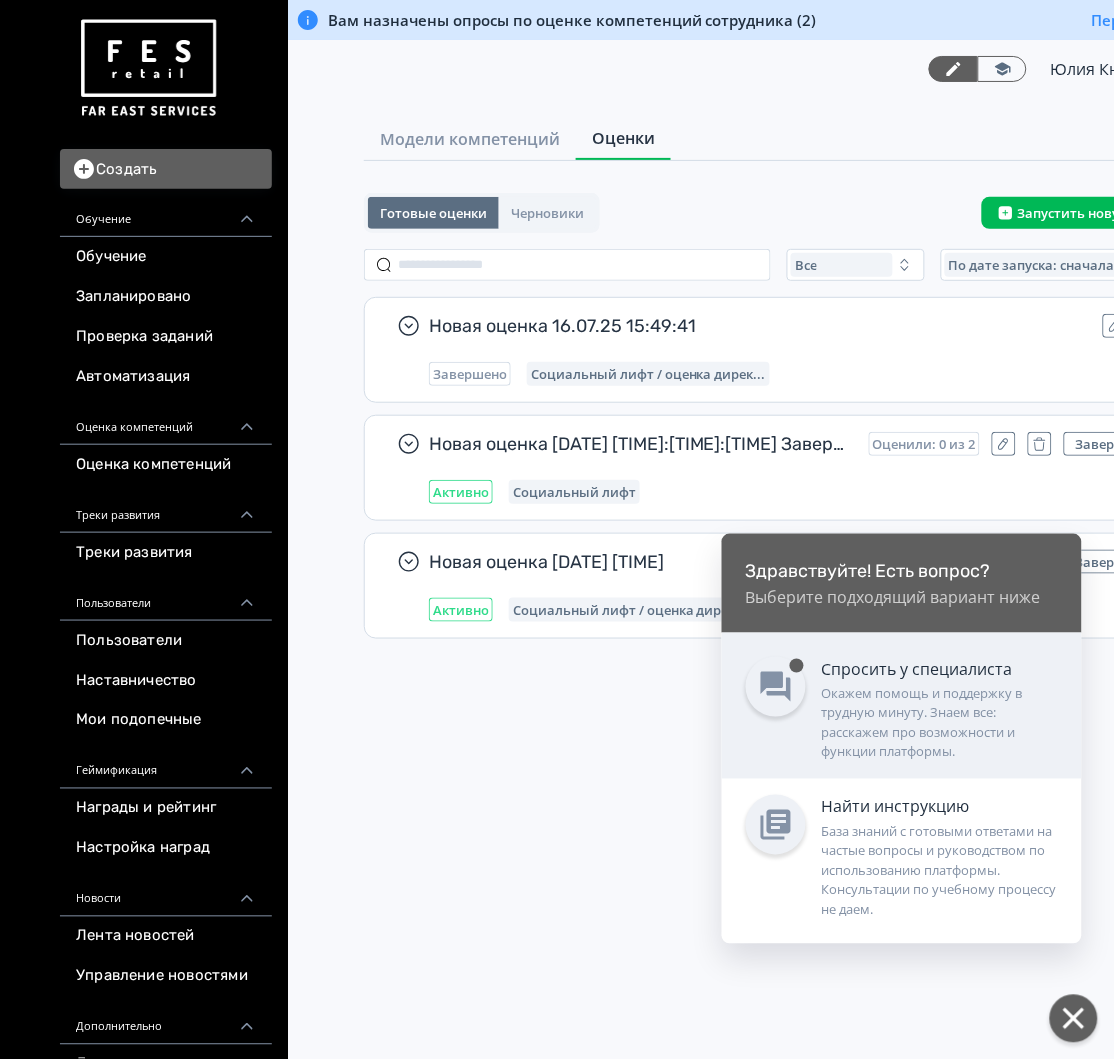 click on "Окажем помощь и поддержку в трудную минуту. Знаем все: расскажем про возможности и функции платформы." at bounding box center (940, 724) 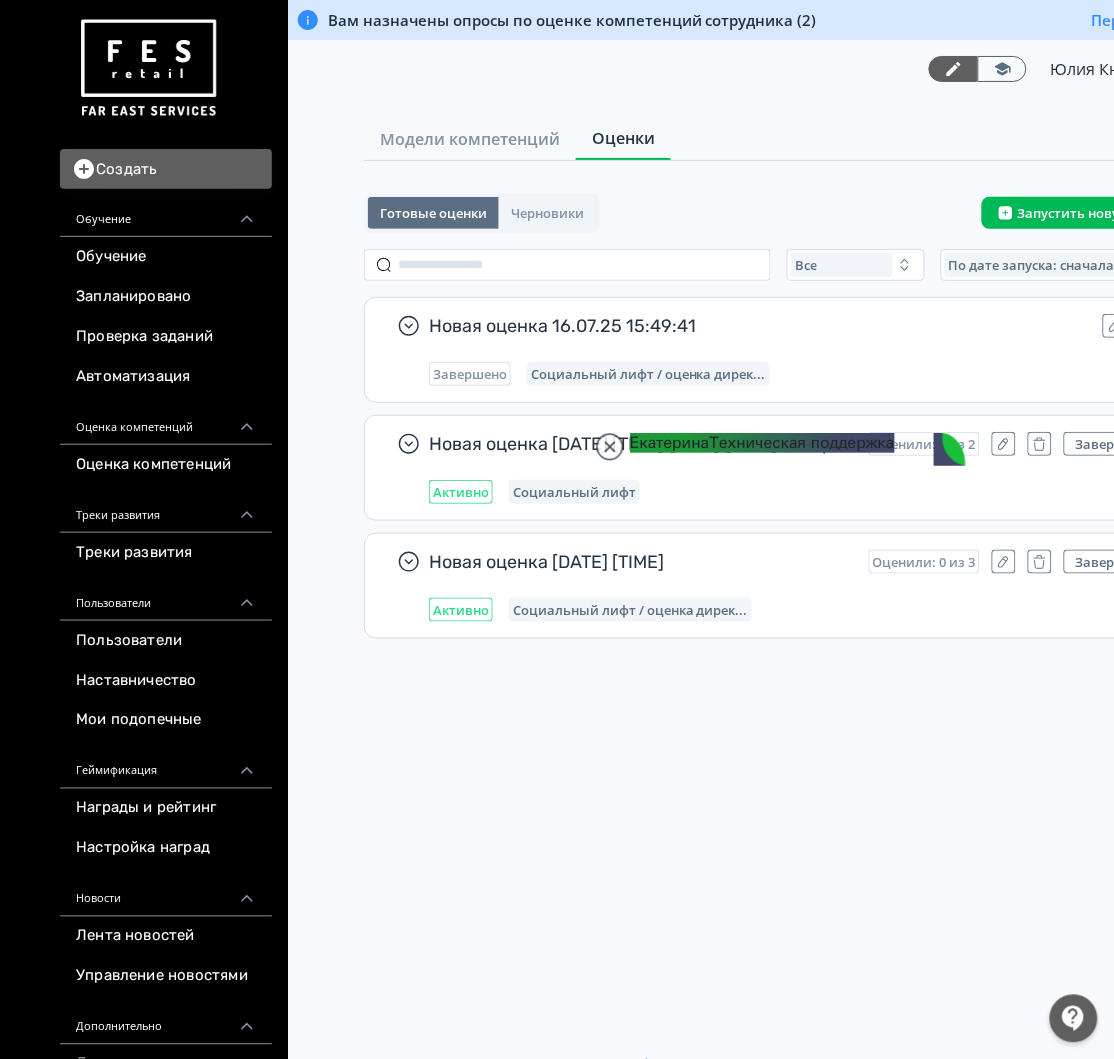 scroll, scrollTop: 21003, scrollLeft: 0, axis: vertical 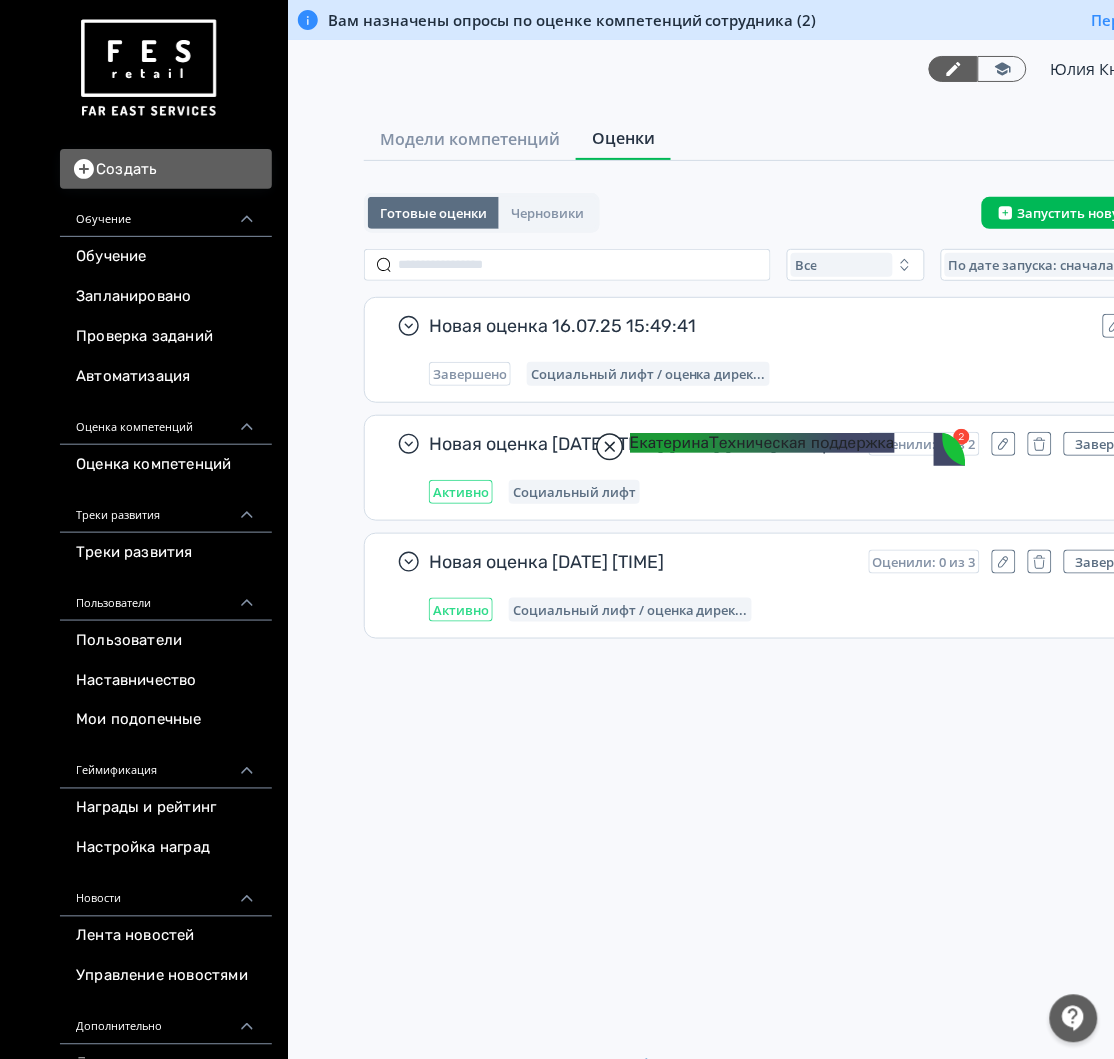 click at bounding box center (610, 447) 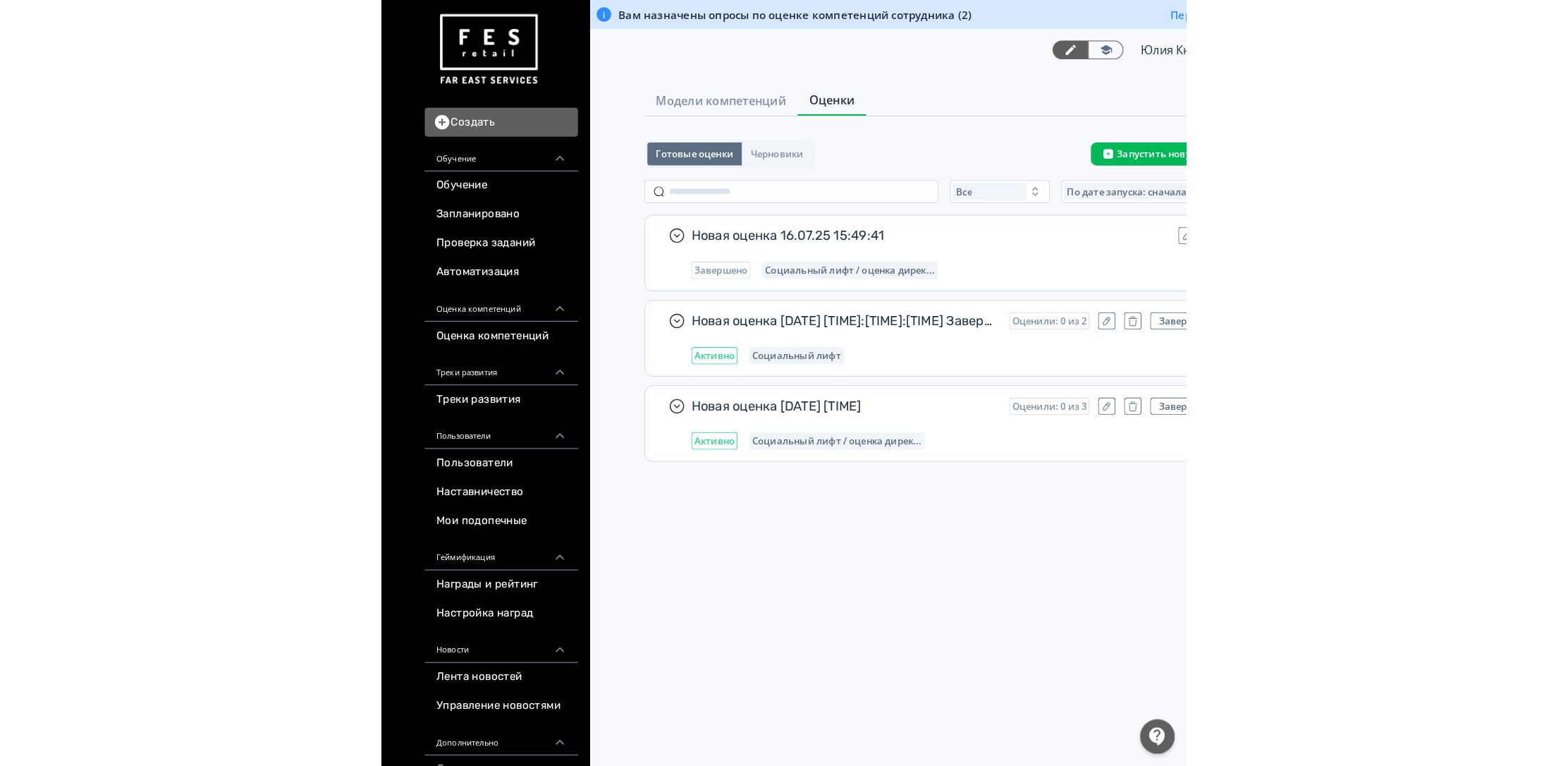 scroll, scrollTop: 0, scrollLeft: 0, axis: both 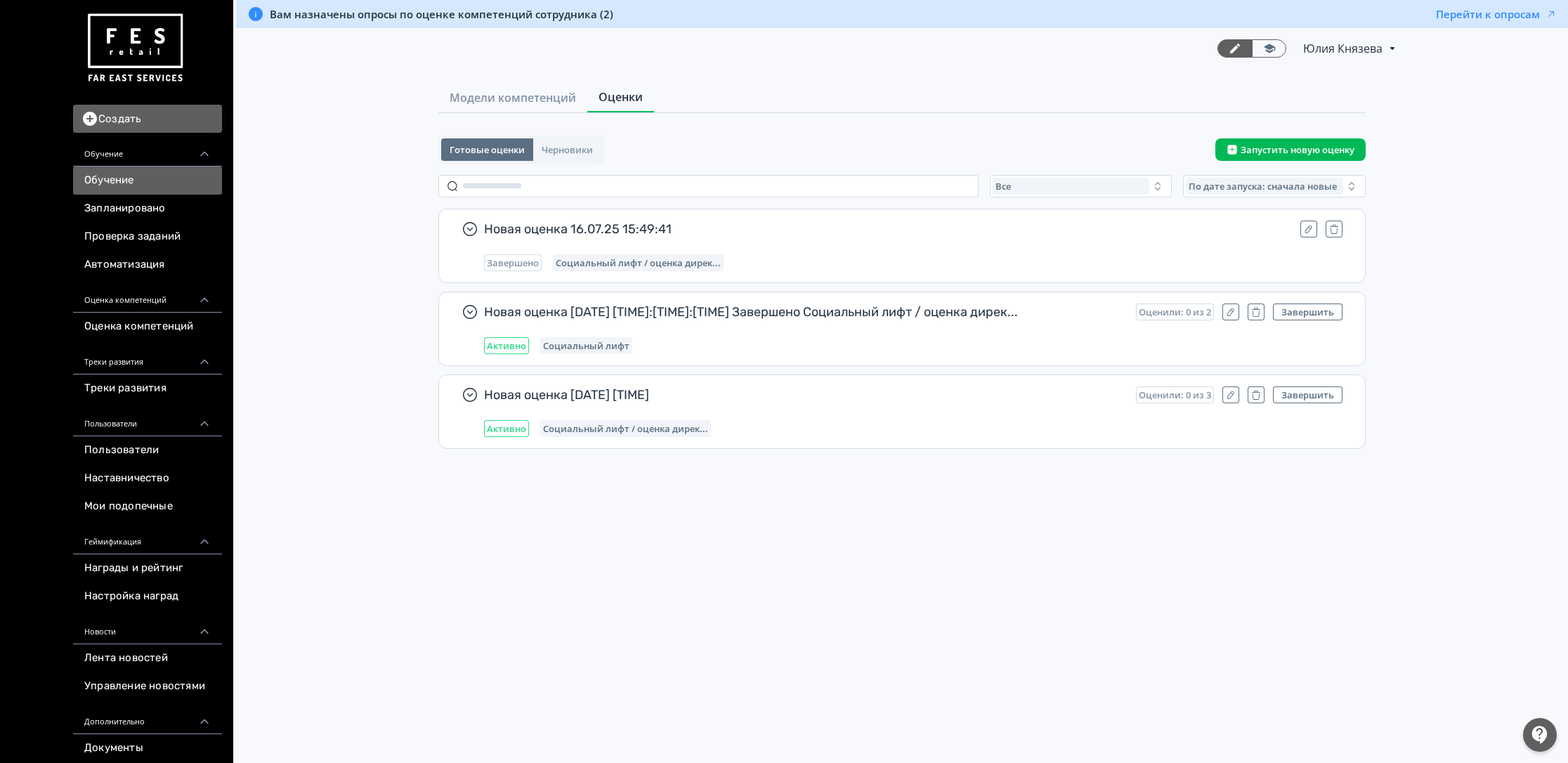 click on "Обучение" at bounding box center [148, 181] 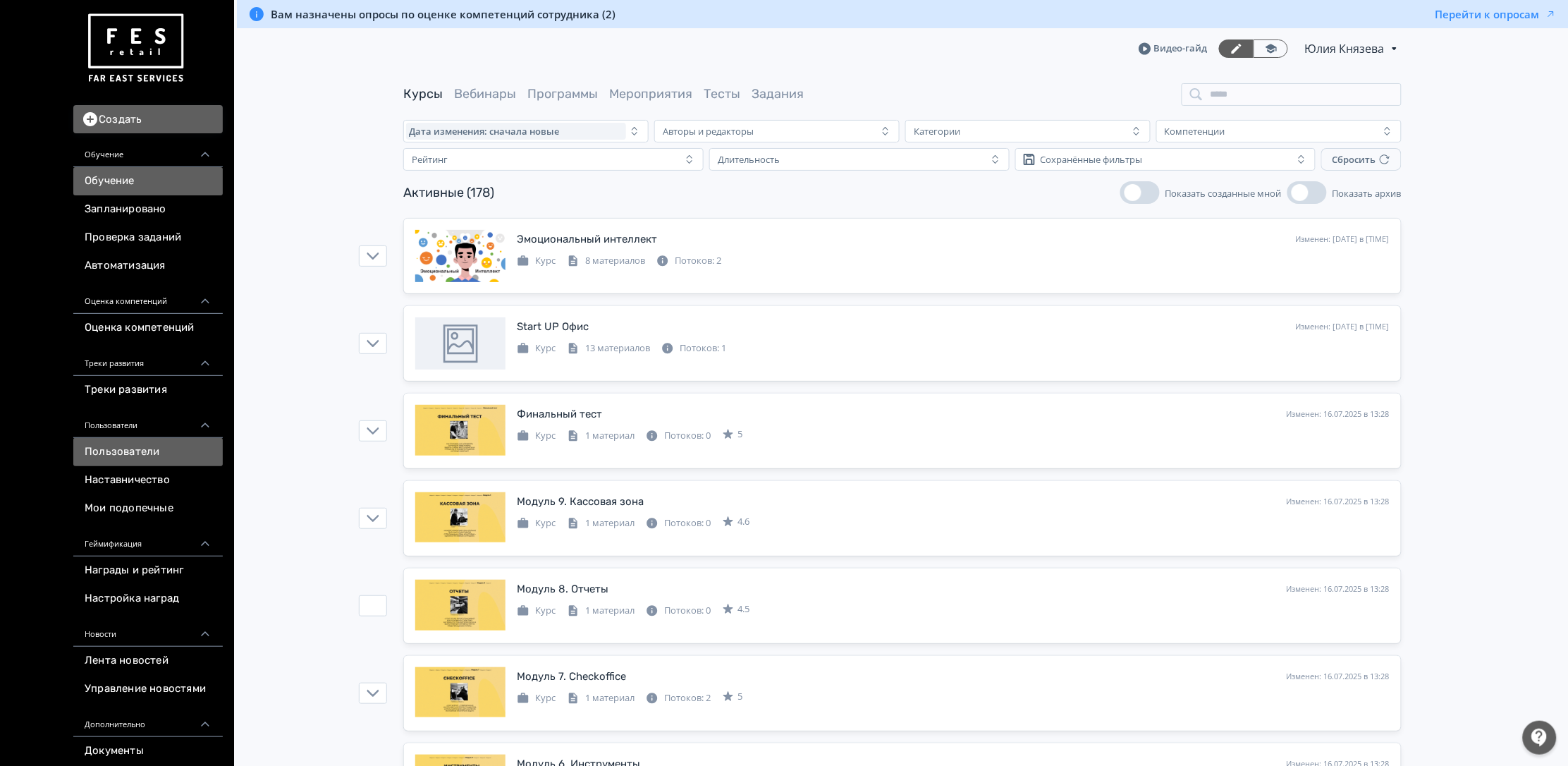 click on "Пользователи" at bounding box center [148, 452] 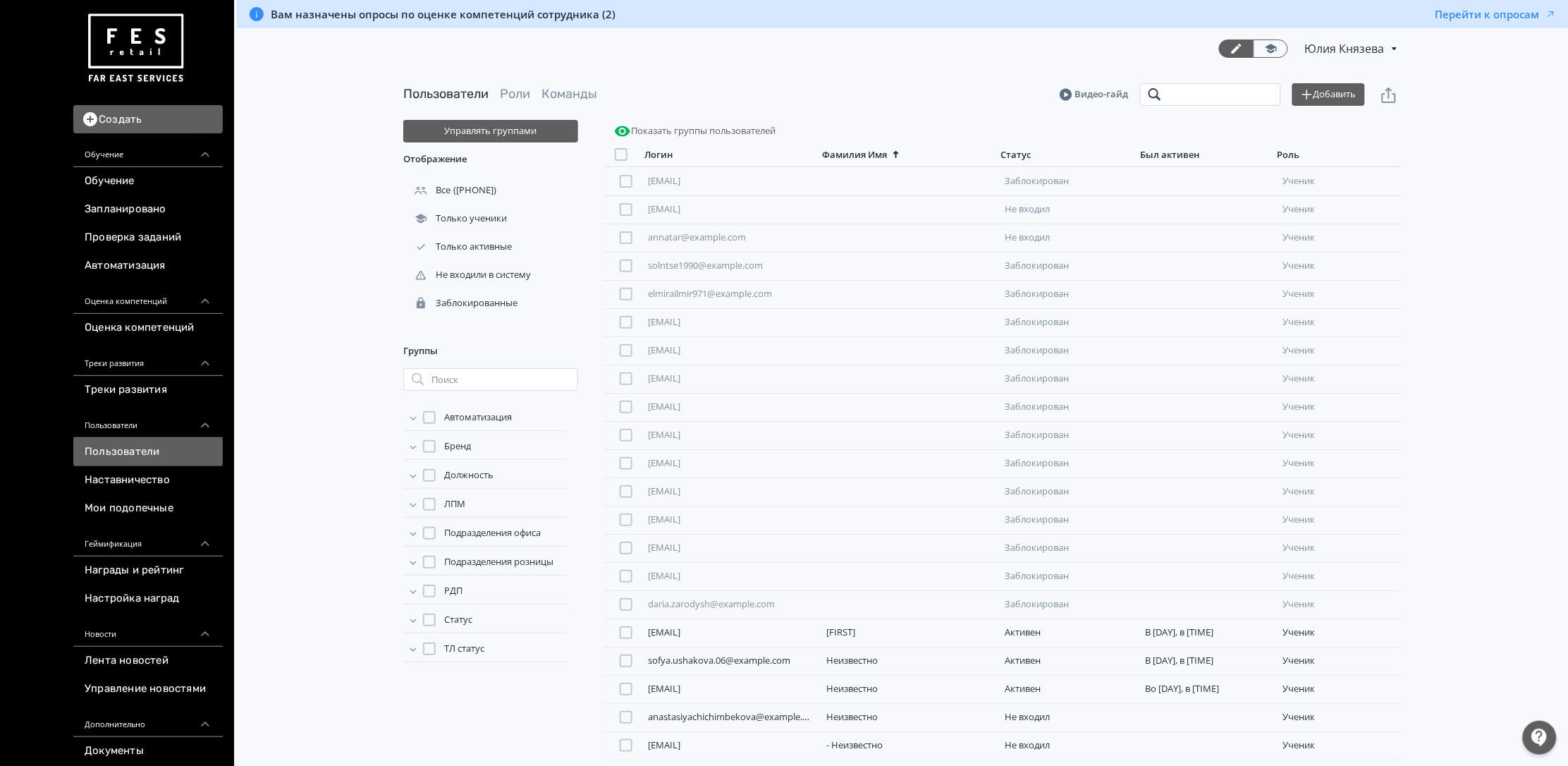 click at bounding box center [1211, 95] 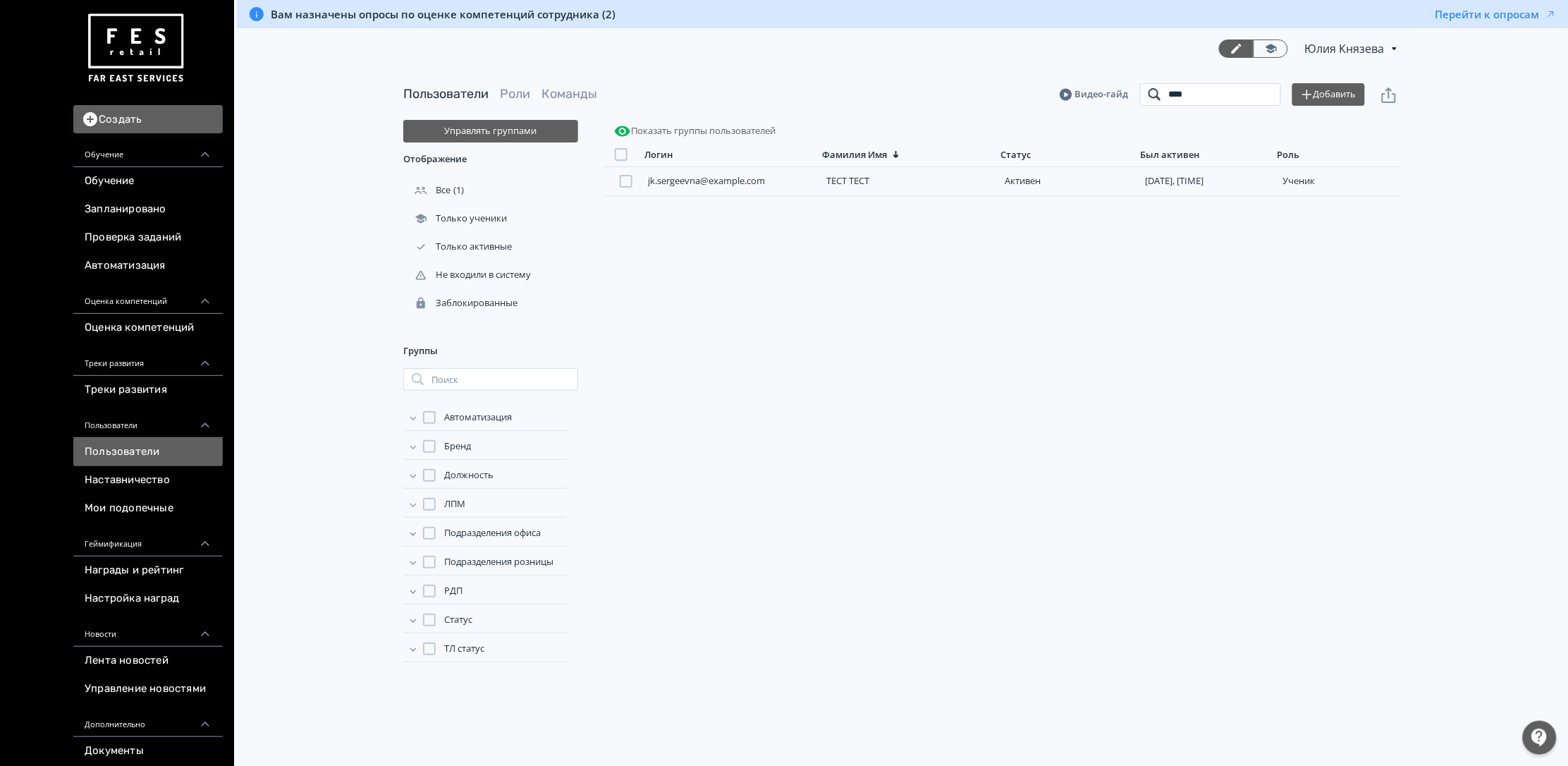 type on "****" 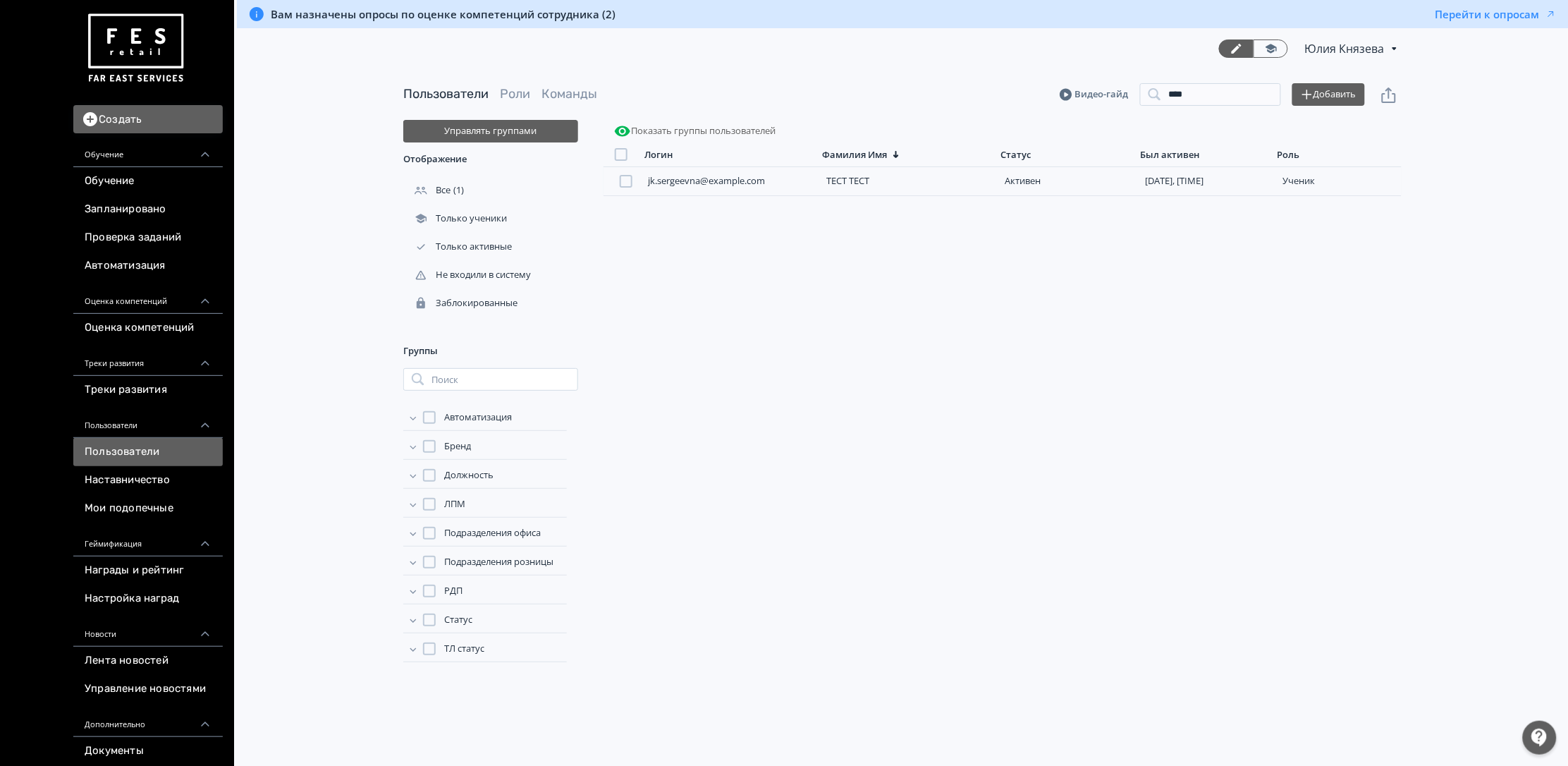 drag, startPoint x: 1124, startPoint y: 248, endPoint x: 1183, endPoint y: 238, distance: 60 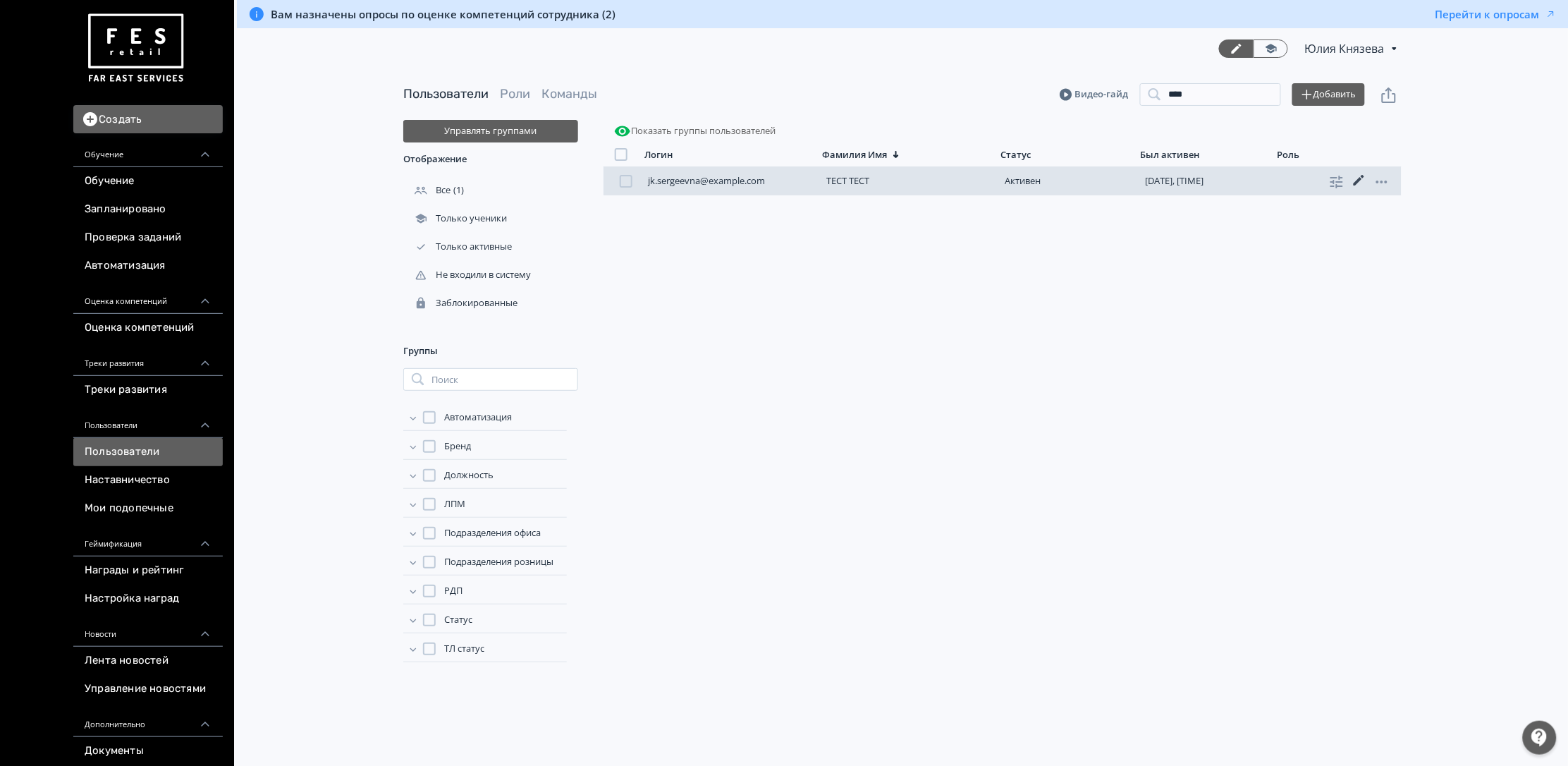 click 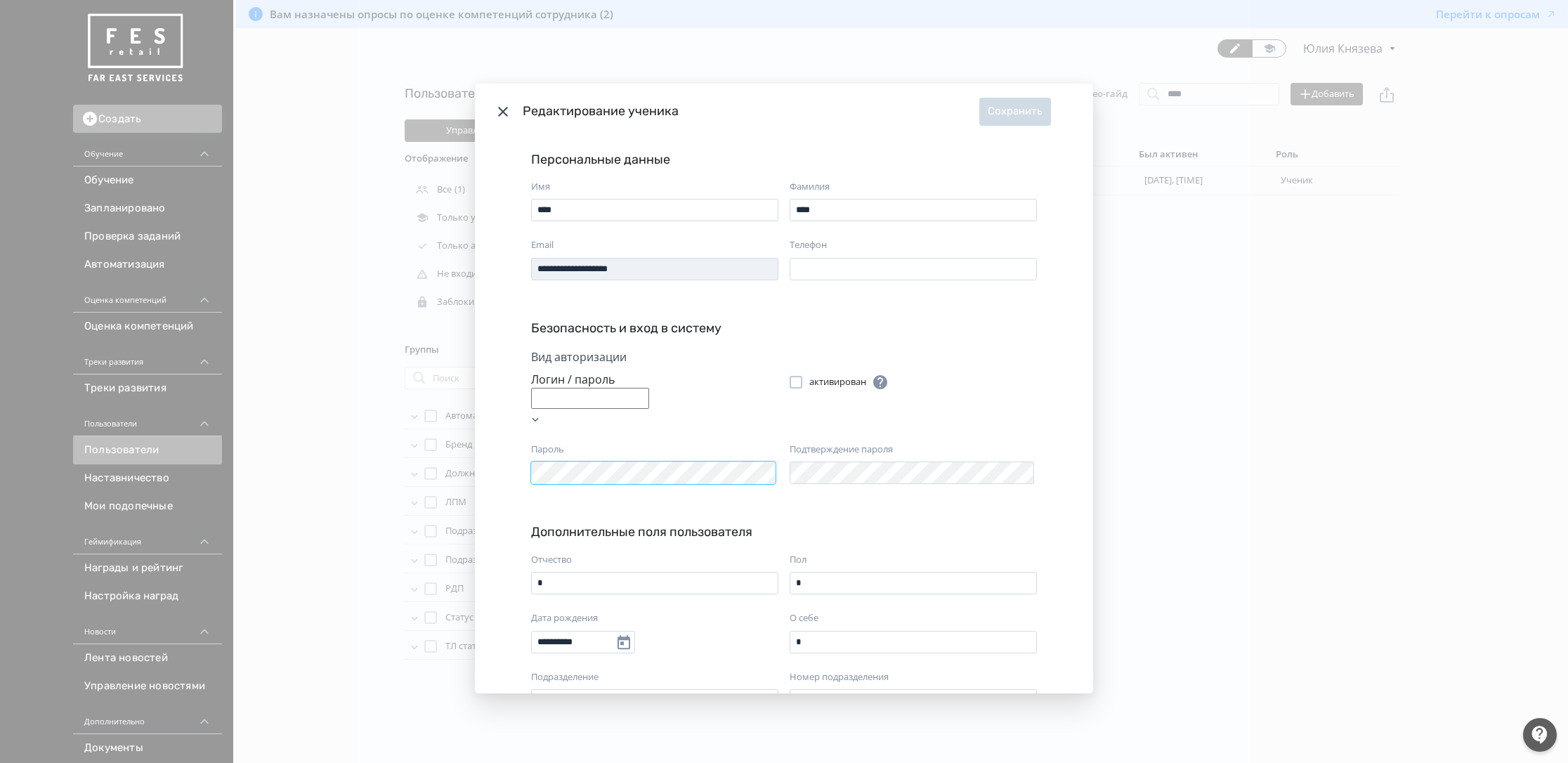 click on "**********" at bounding box center [784, 382] 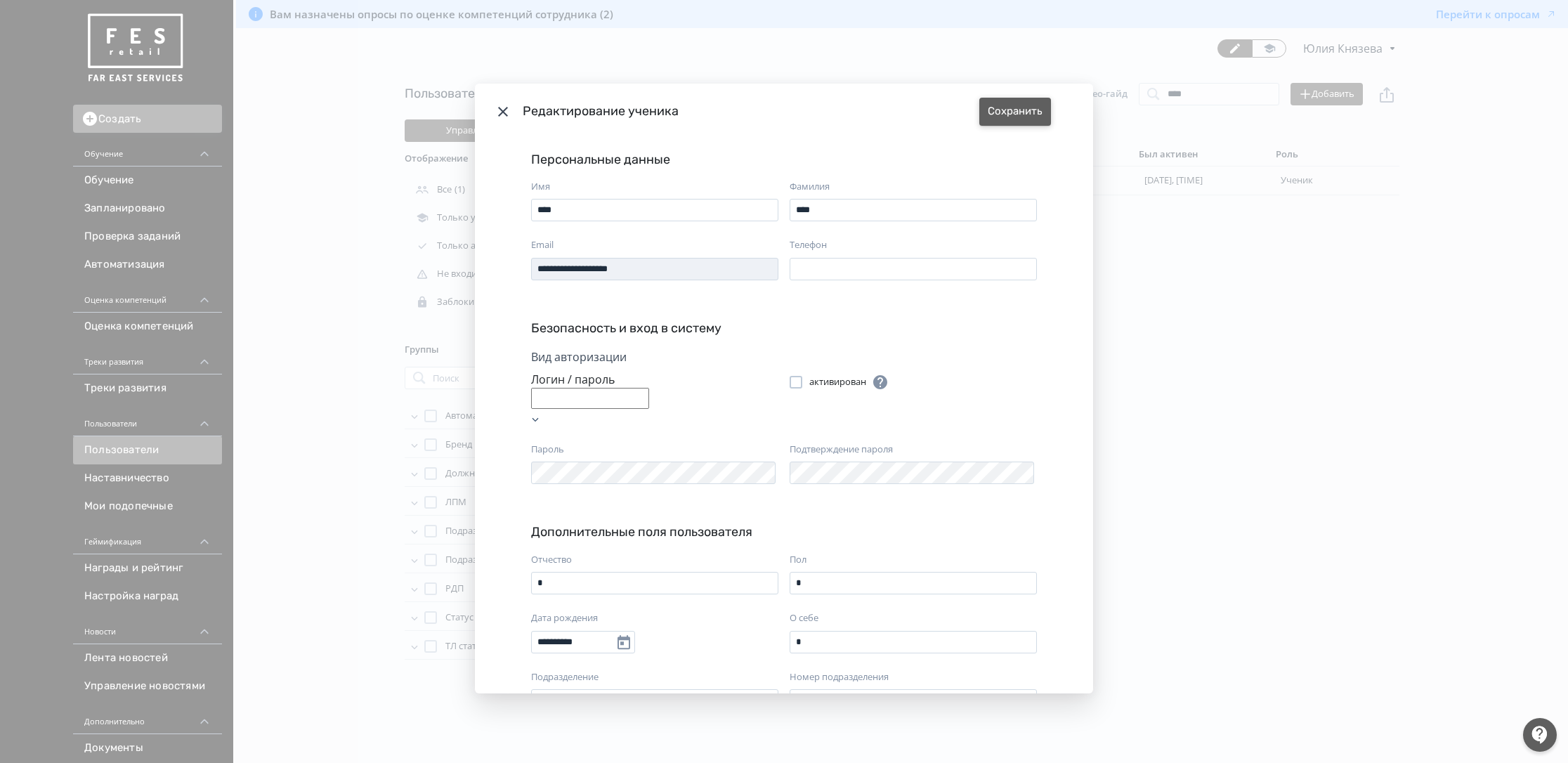 click on "Сохранить" at bounding box center (1015, 112) 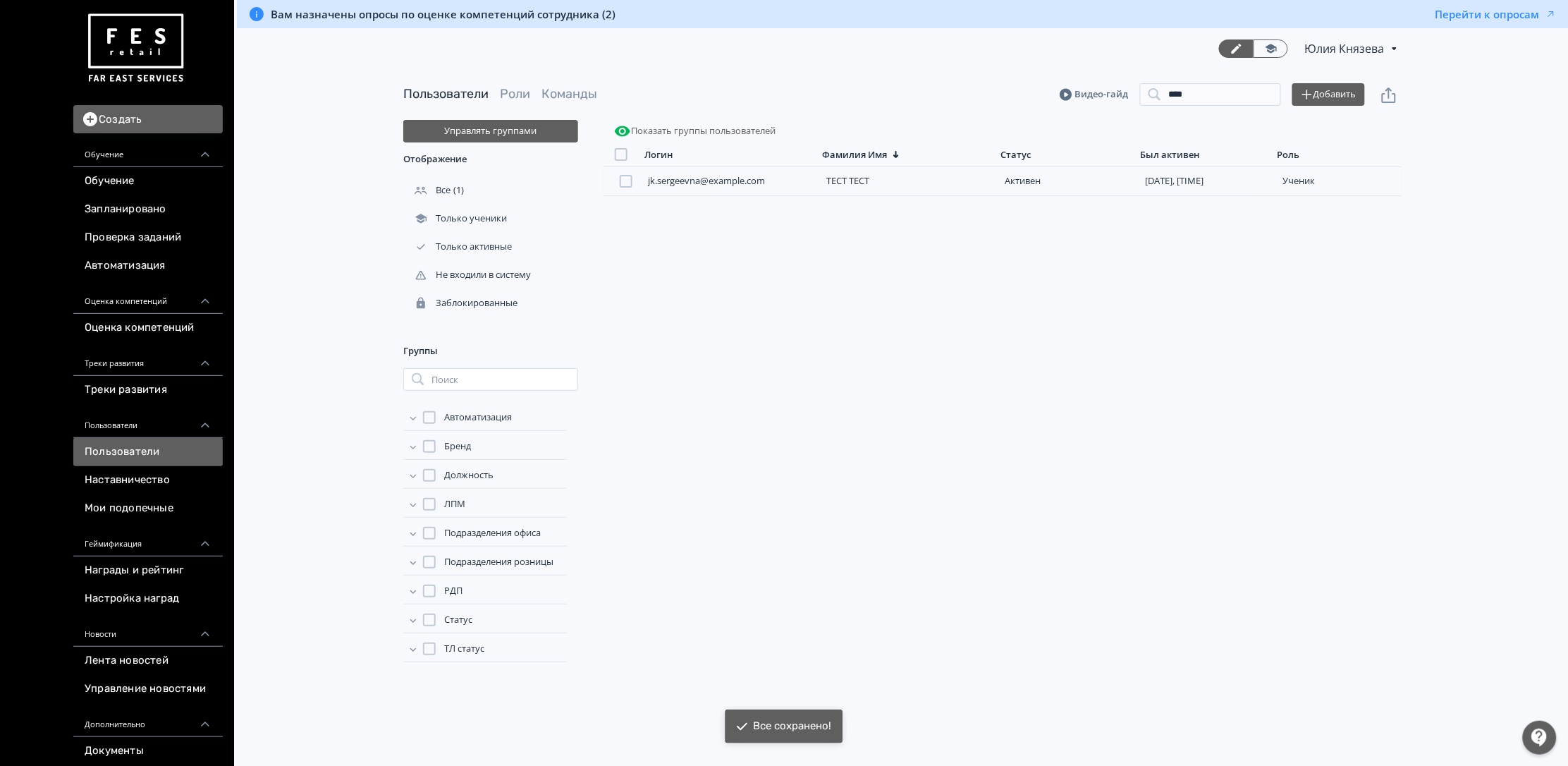 click on "jk.sergeevna@example.com ТЕСТ ТЕСТ Активен [DATE] [TIME] ученик" at bounding box center (1003, 473) 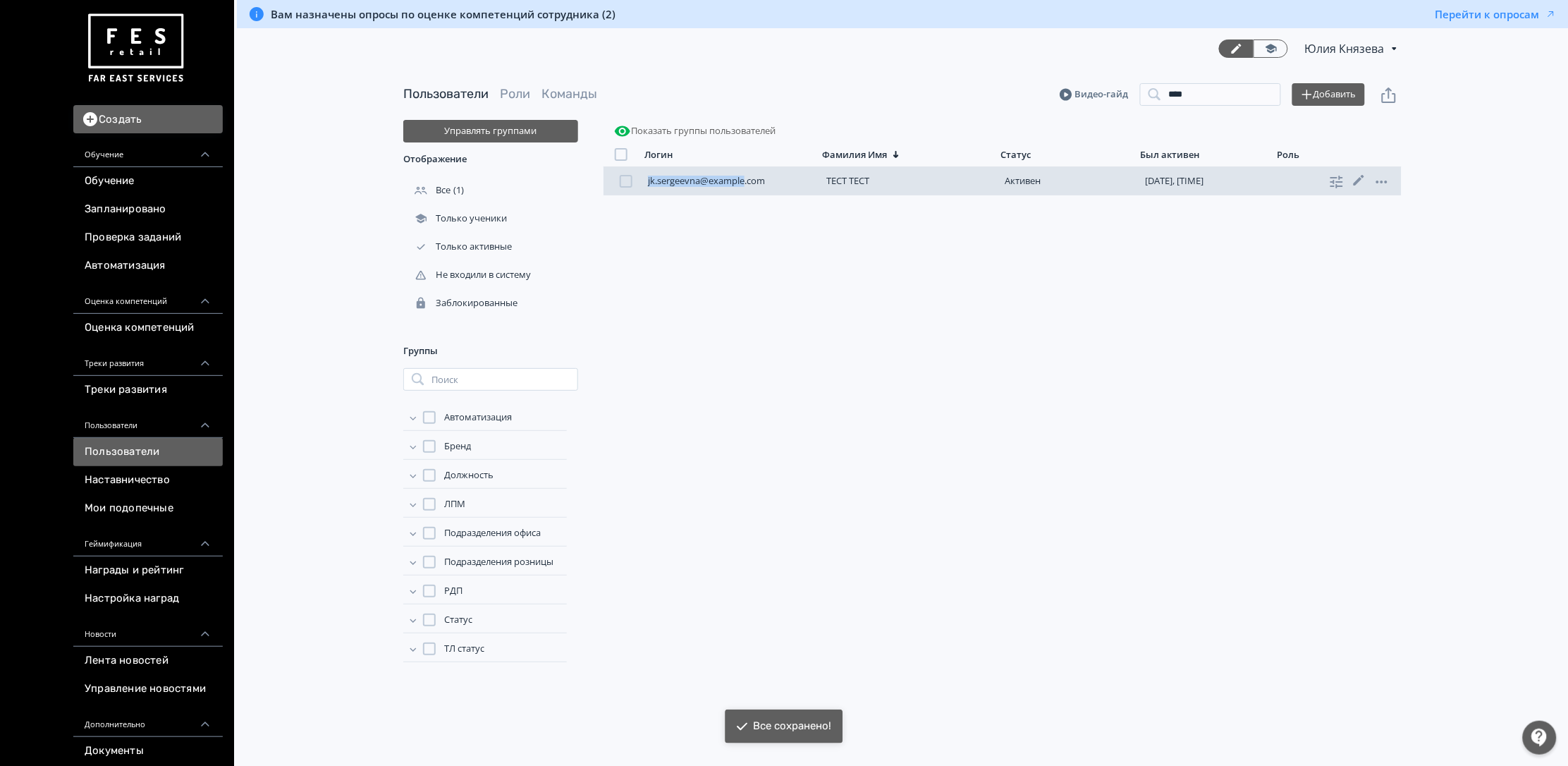 copy on "jk.sergeevna@example.com" 